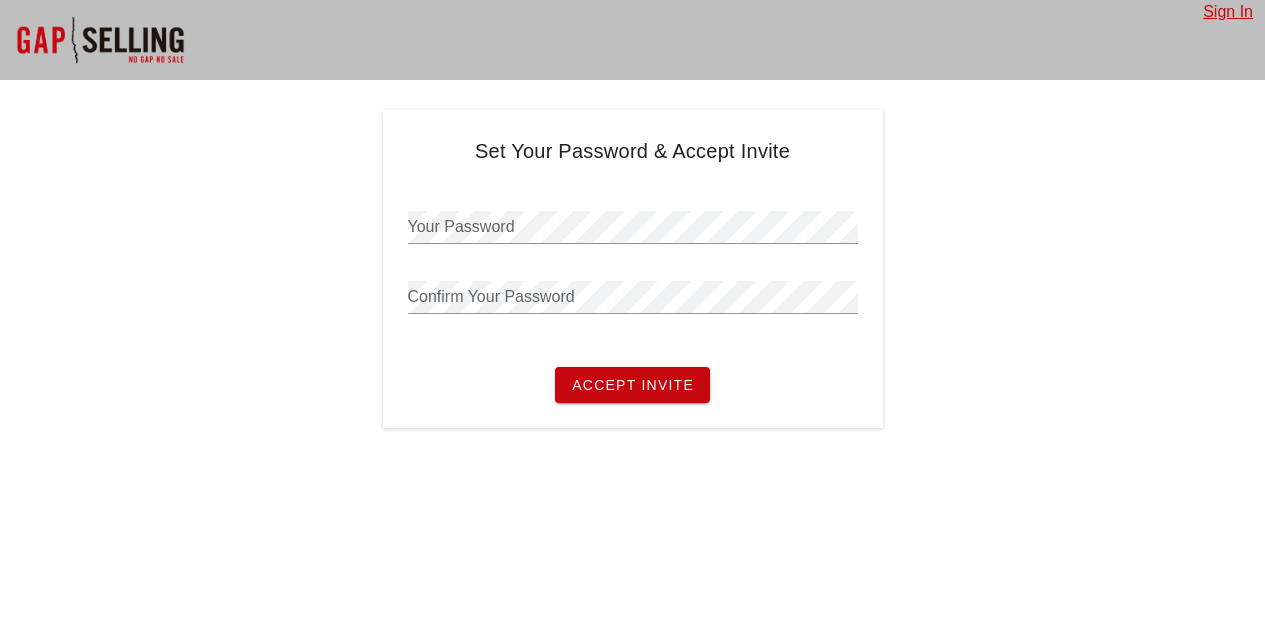 scroll, scrollTop: 0, scrollLeft: 0, axis: both 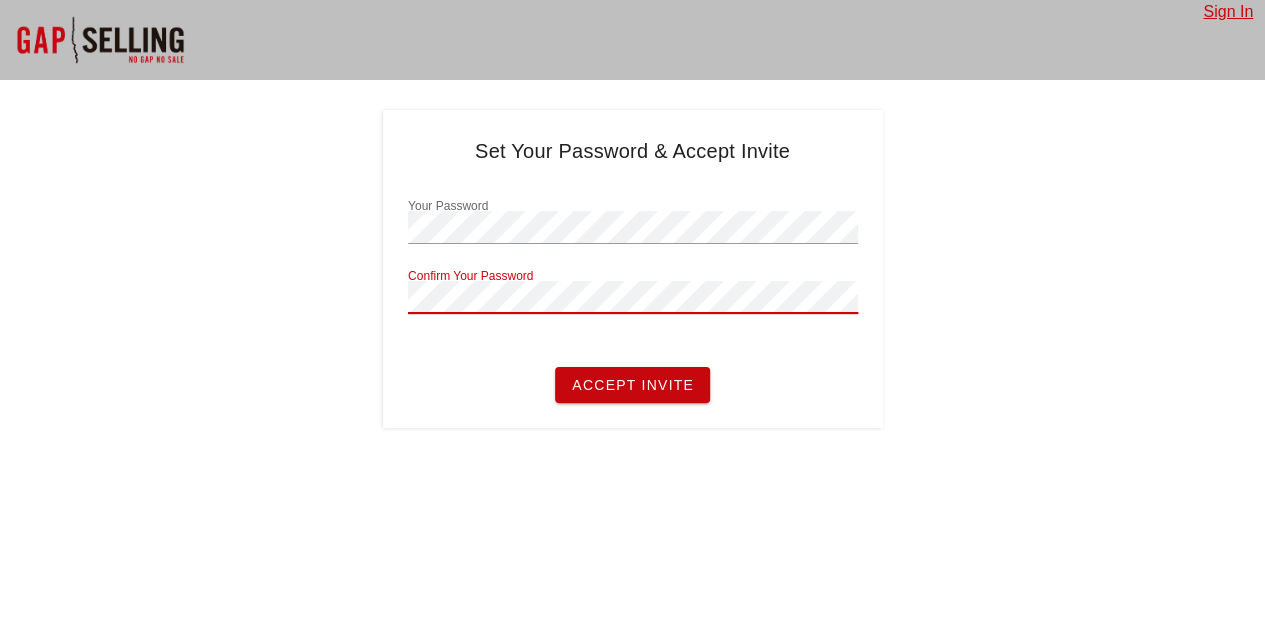 click on "Accept Invite" at bounding box center [632, 385] 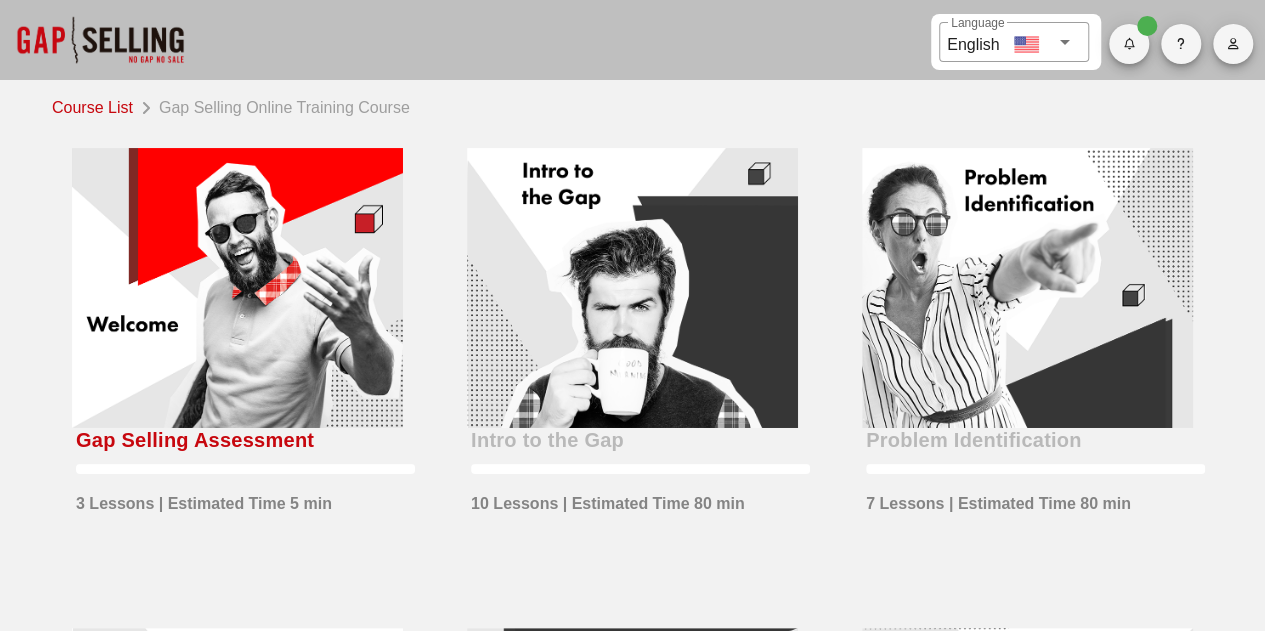 click at bounding box center [237, 288] 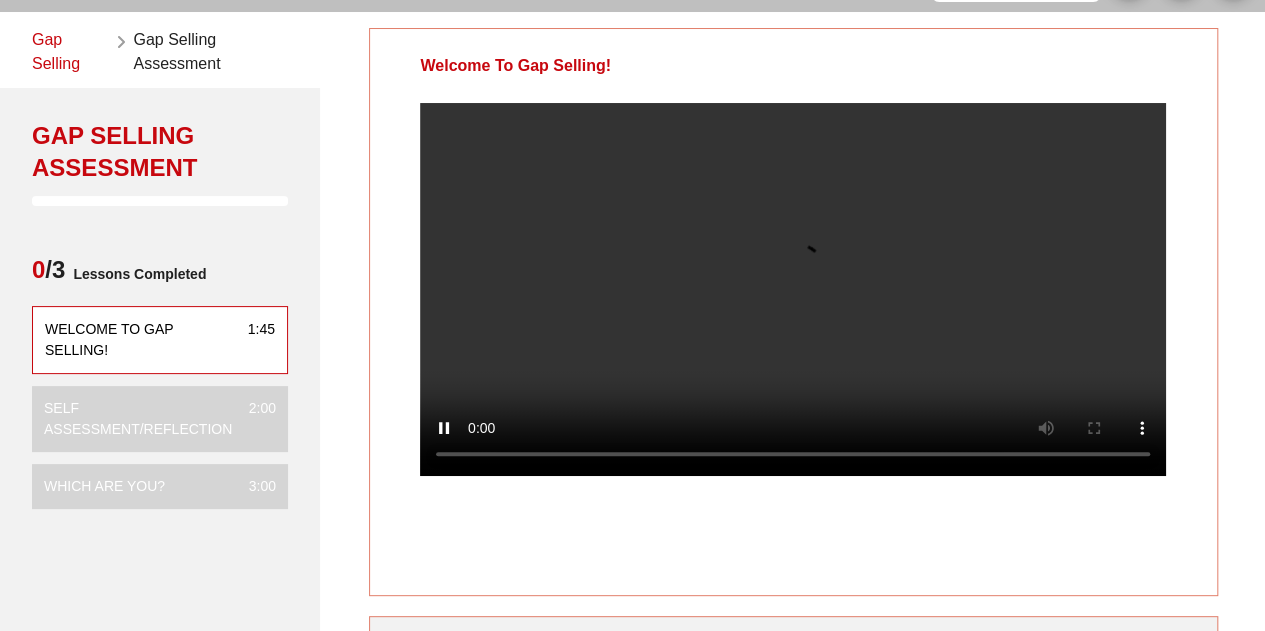 scroll, scrollTop: 100, scrollLeft: 0, axis: vertical 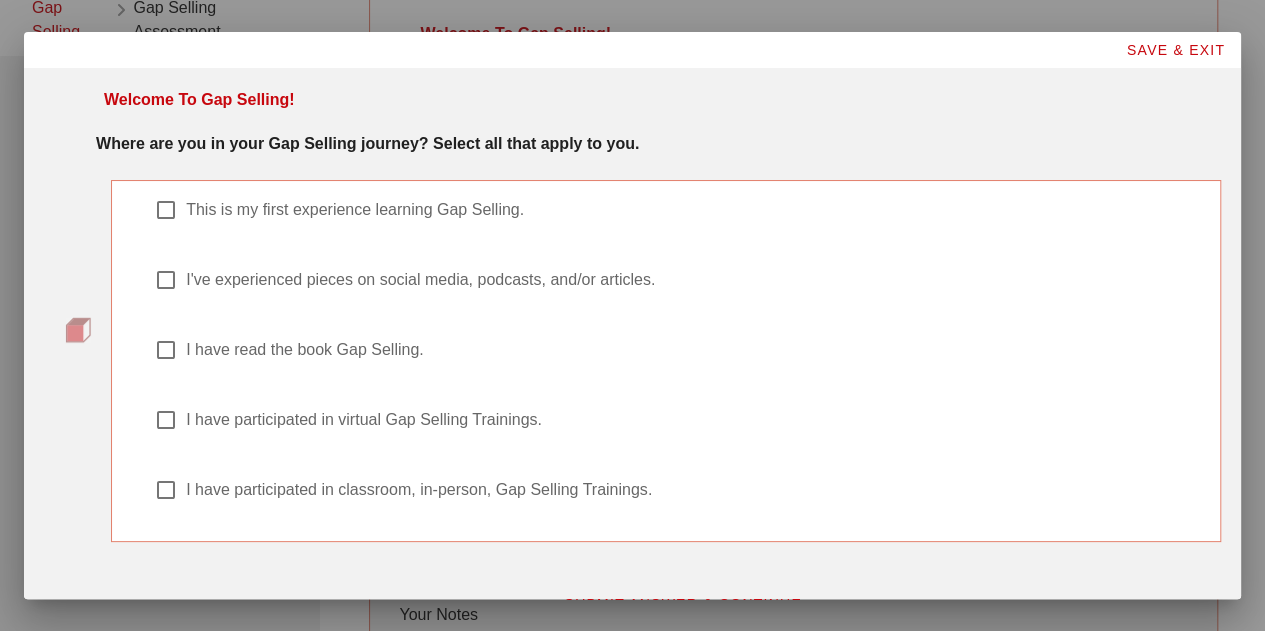 click on "I have read the book Gap Selling." at bounding box center [692, 350] 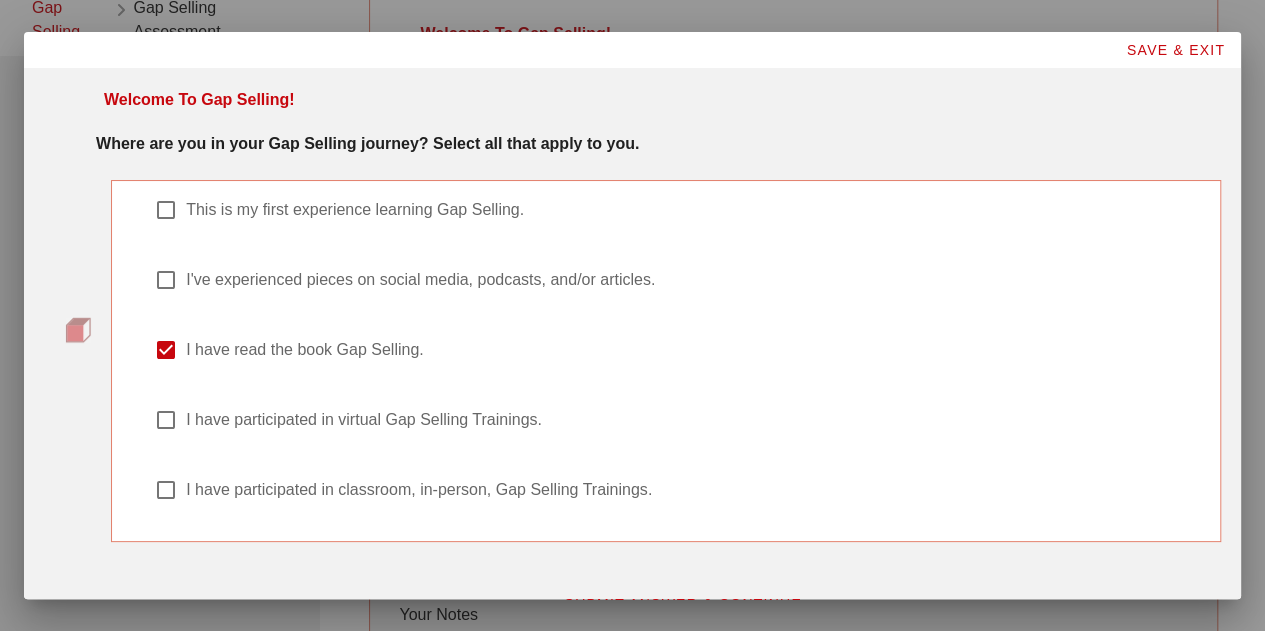 click on "I have participated in virtual Gap Selling Trainings." at bounding box center (692, 420) 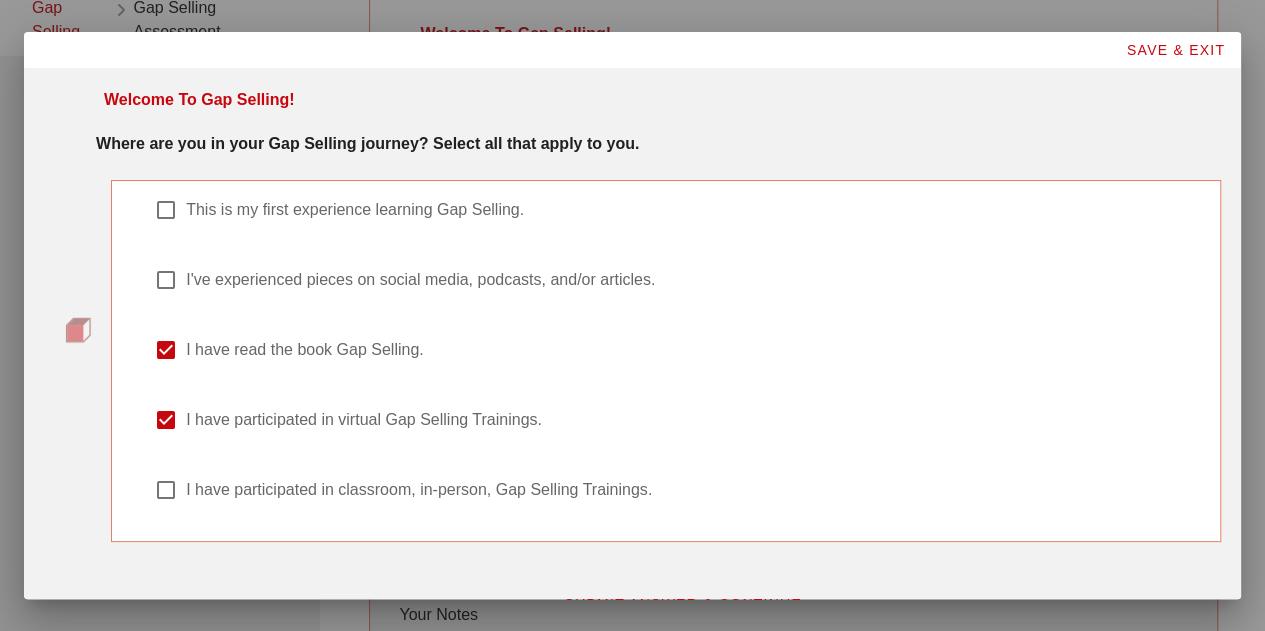 click on "I have participated in virtual Gap Selling Trainings." at bounding box center [692, 420] 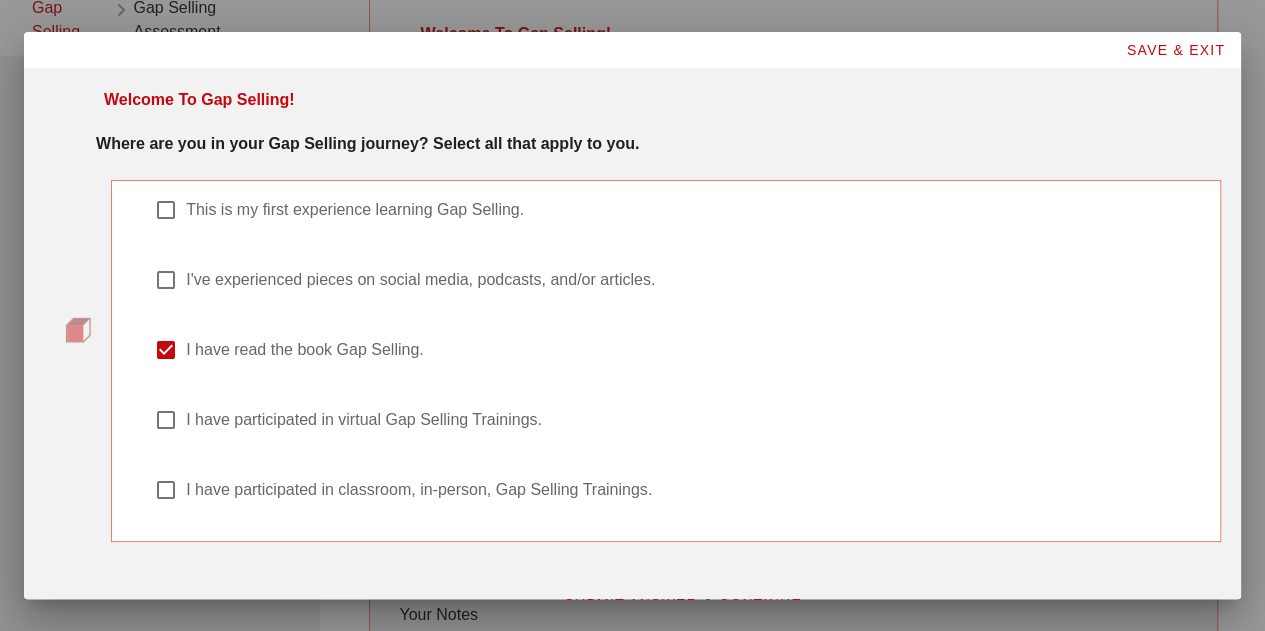 click on "I have participated in classroom, in-person, Gap Selling Trainings." at bounding box center [692, 490] 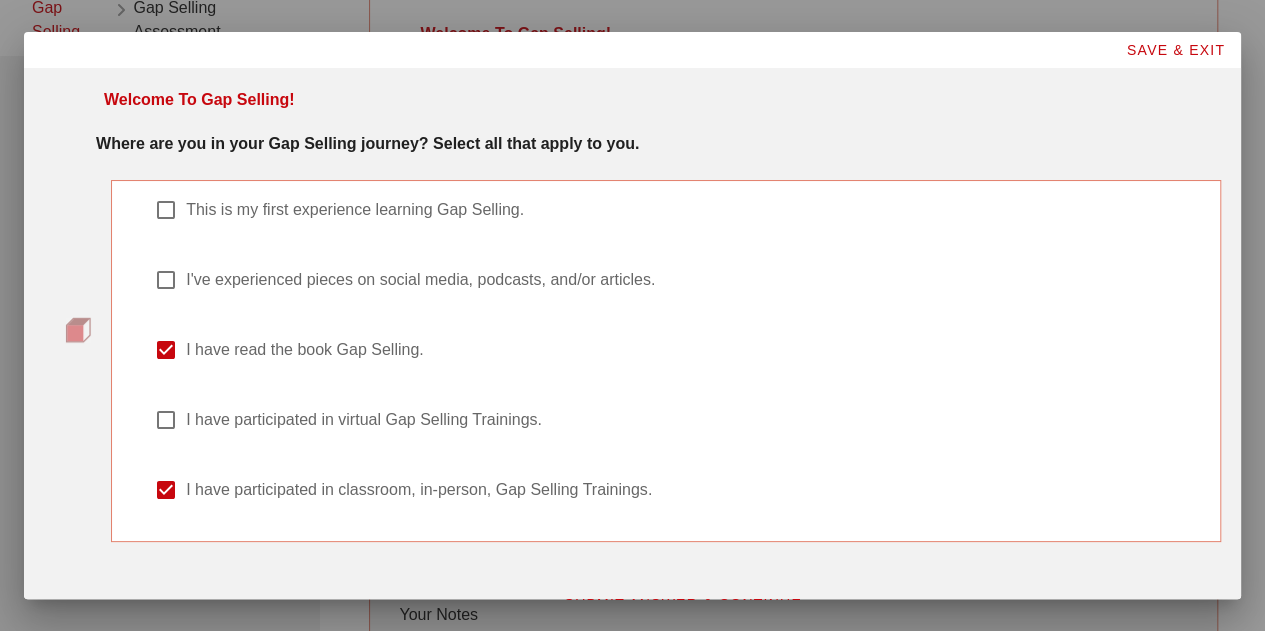 scroll, scrollTop: 40, scrollLeft: 0, axis: vertical 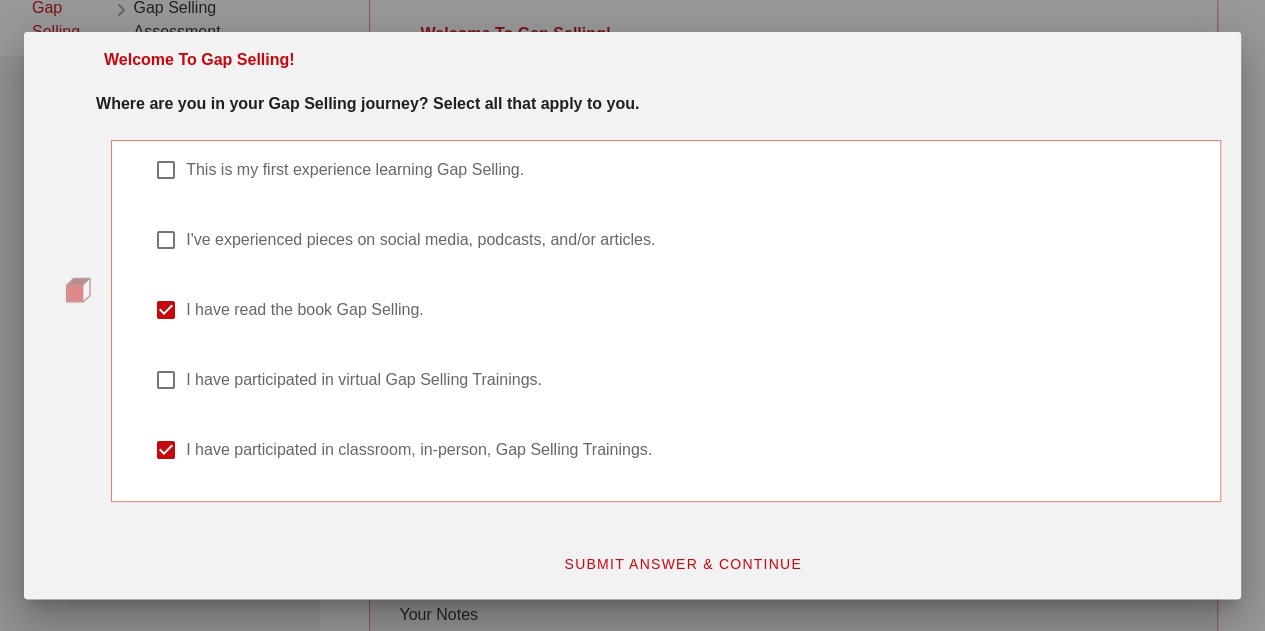 click on "SUBMIT ANSWER & CONTINUE" at bounding box center [682, 564] 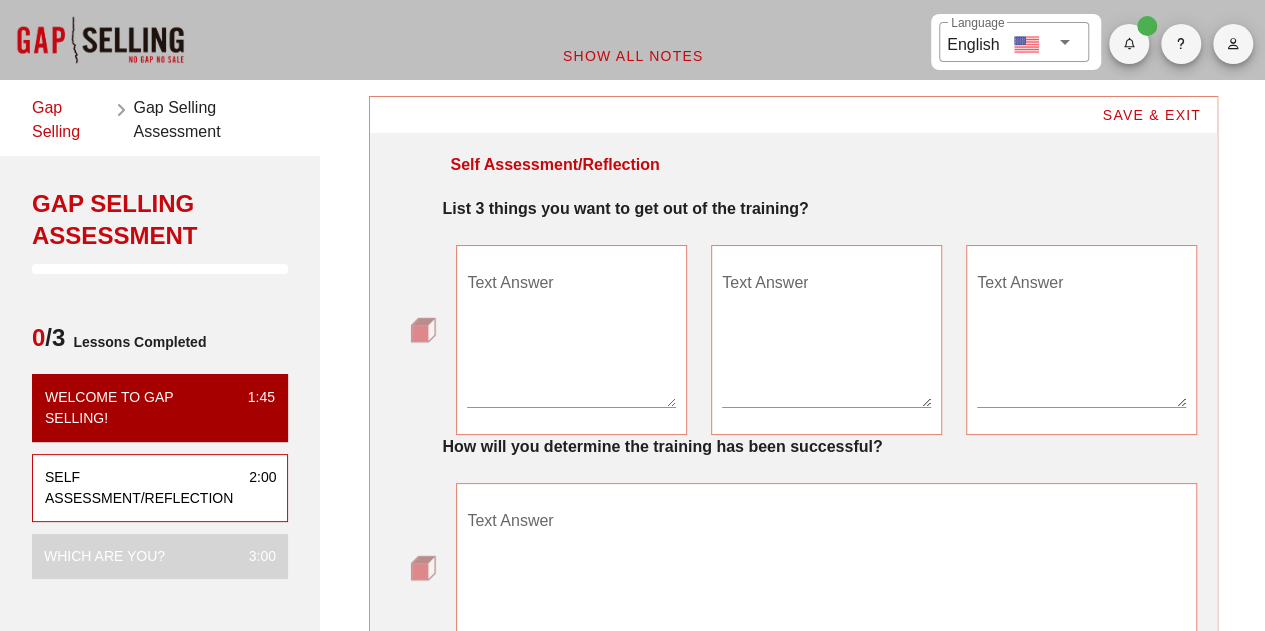scroll, scrollTop: 100, scrollLeft: 0, axis: vertical 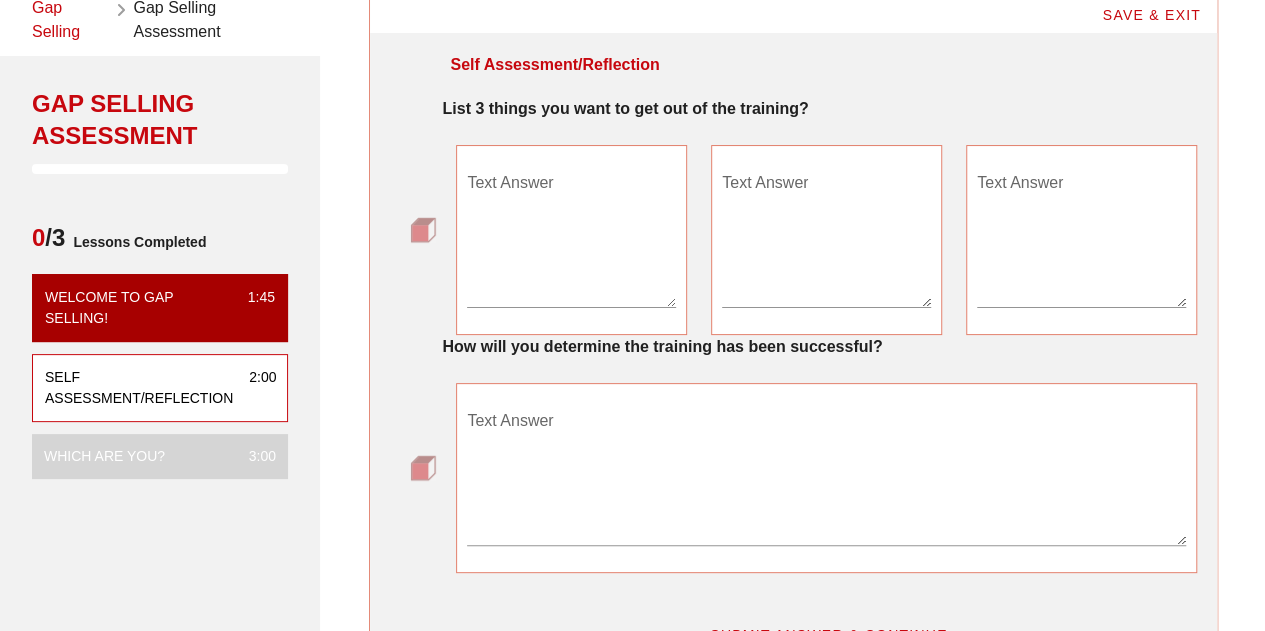 click on "Text Answer" at bounding box center (571, 237) 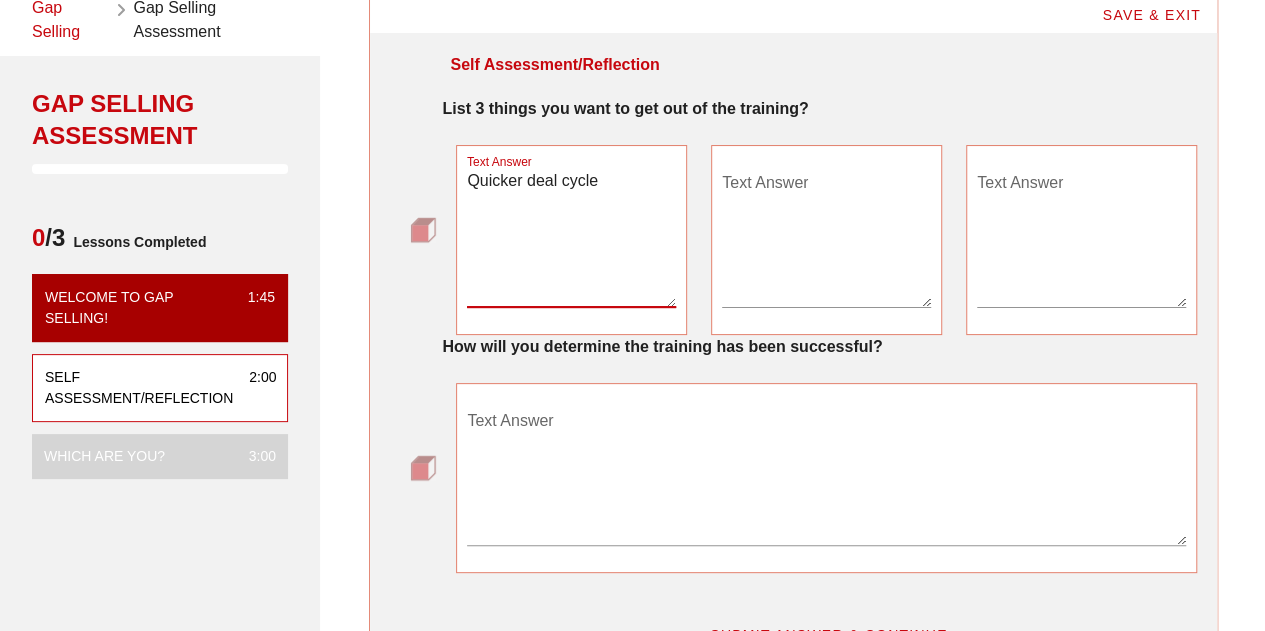 type on "Quicker deal cycle" 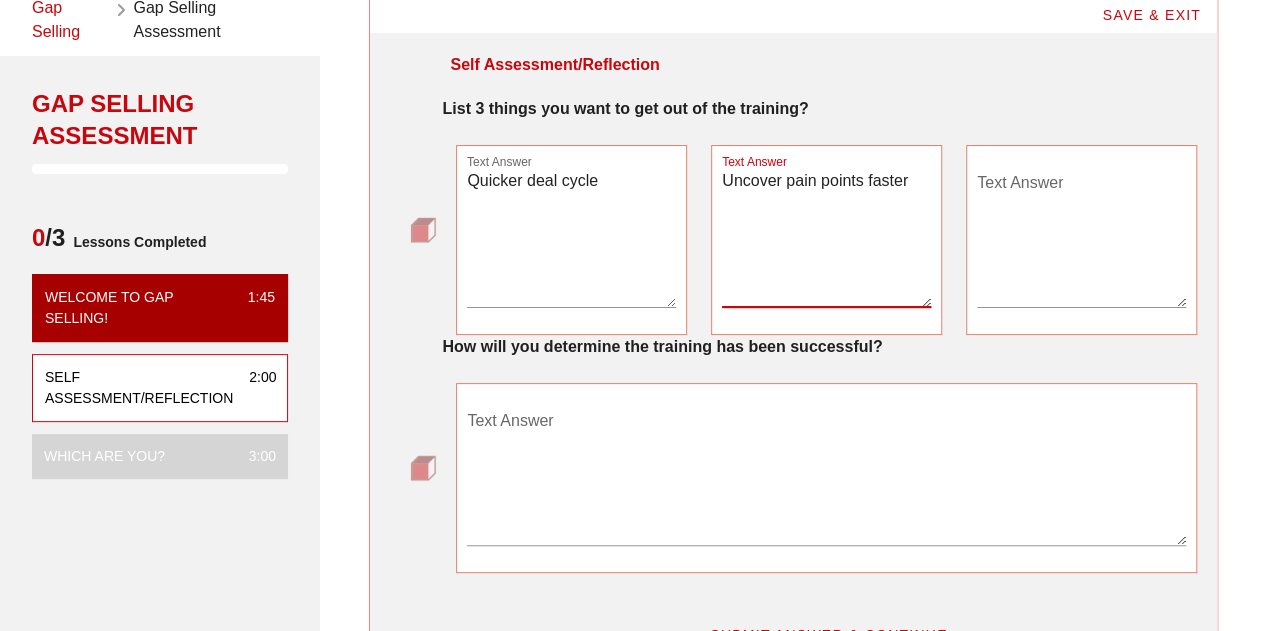 type on "Uncover pain points faster" 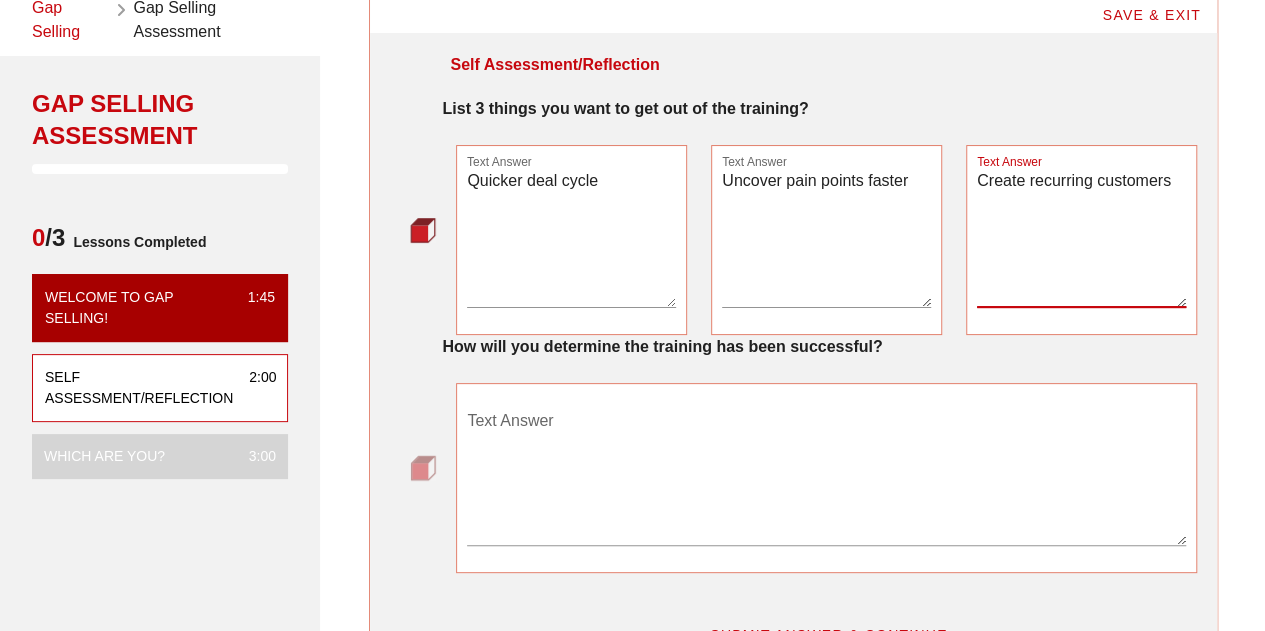 type on "Create recurring customers" 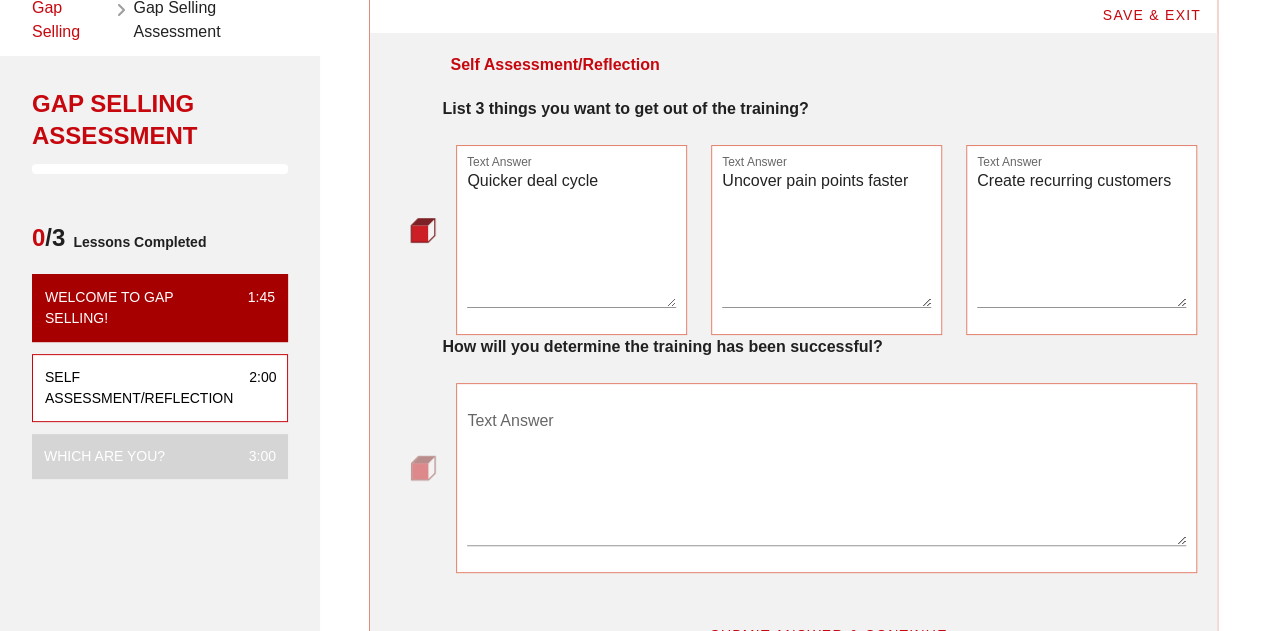 drag, startPoint x: 592, startPoint y: 389, endPoint x: 582, endPoint y: 385, distance: 10.770329 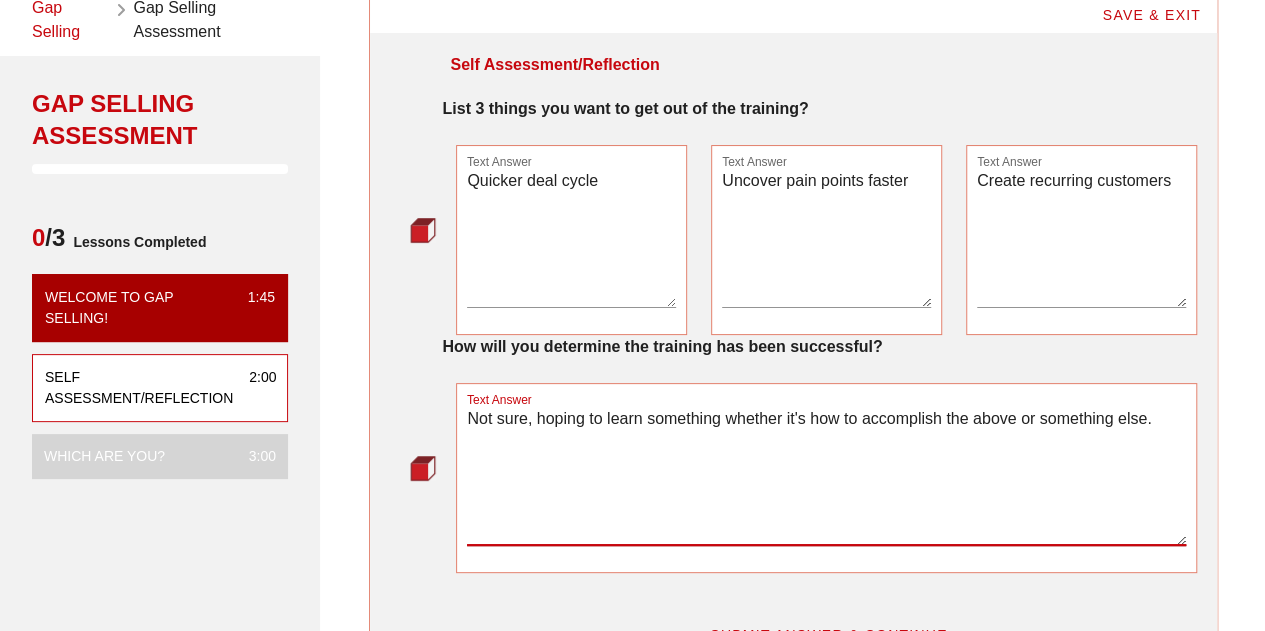 scroll, scrollTop: 300, scrollLeft: 0, axis: vertical 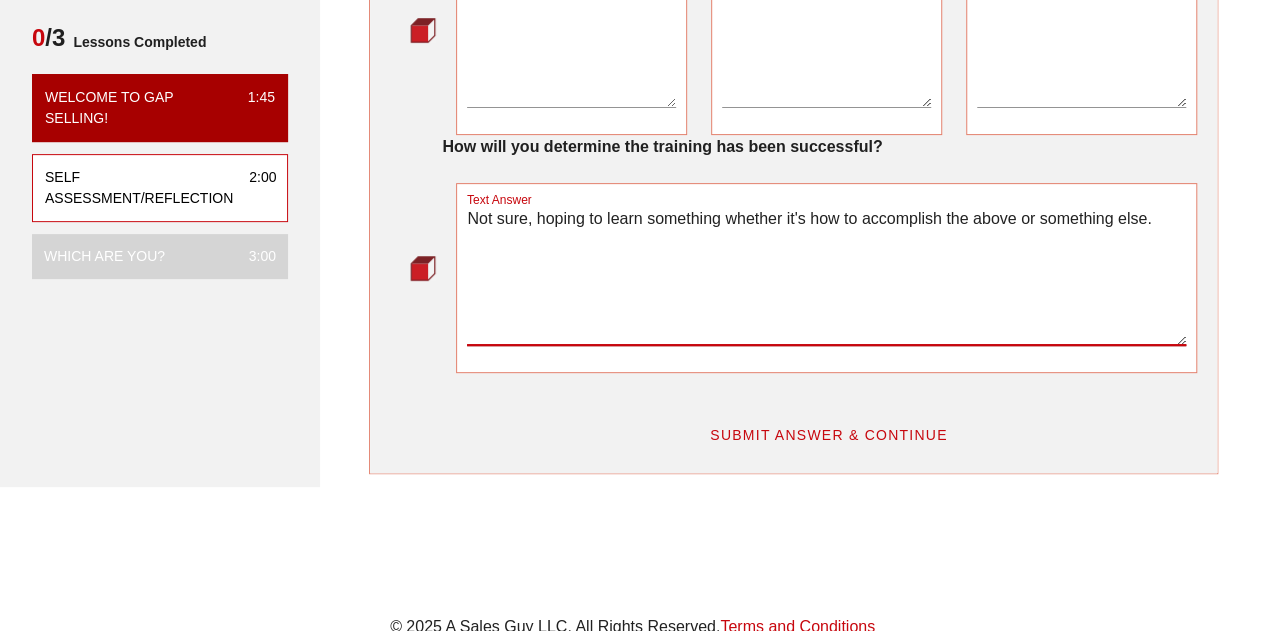 type on "Not sure, hoping to learn something whether it's how to accomplish the above or something else." 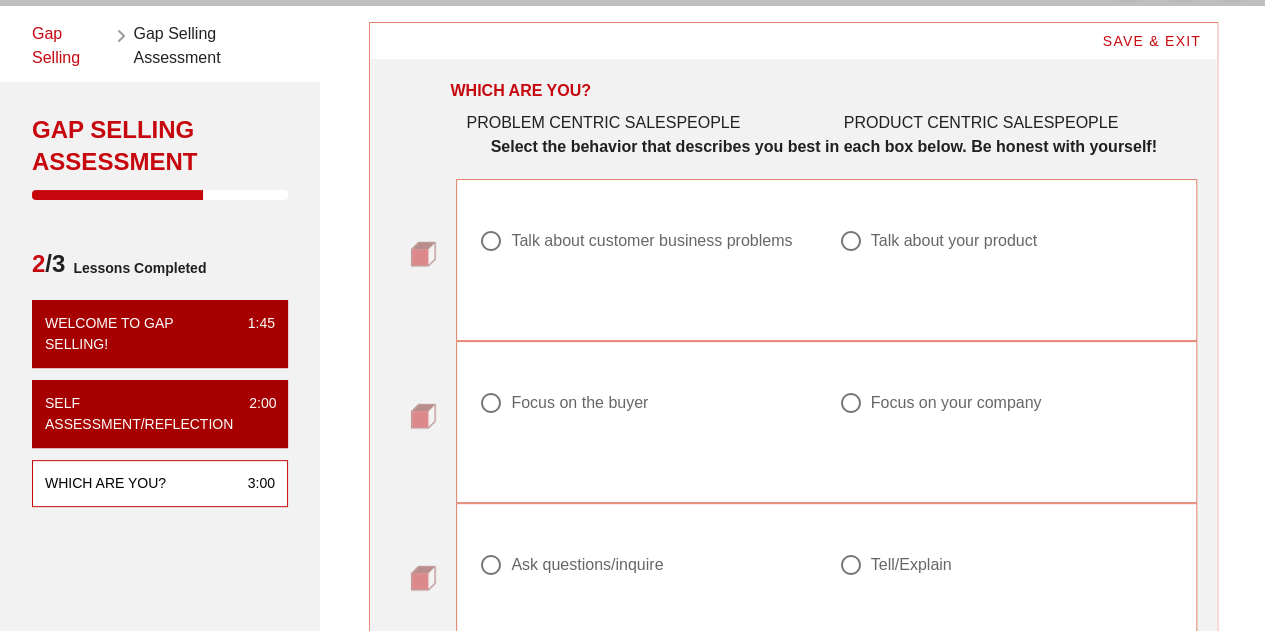 scroll, scrollTop: 100, scrollLeft: 0, axis: vertical 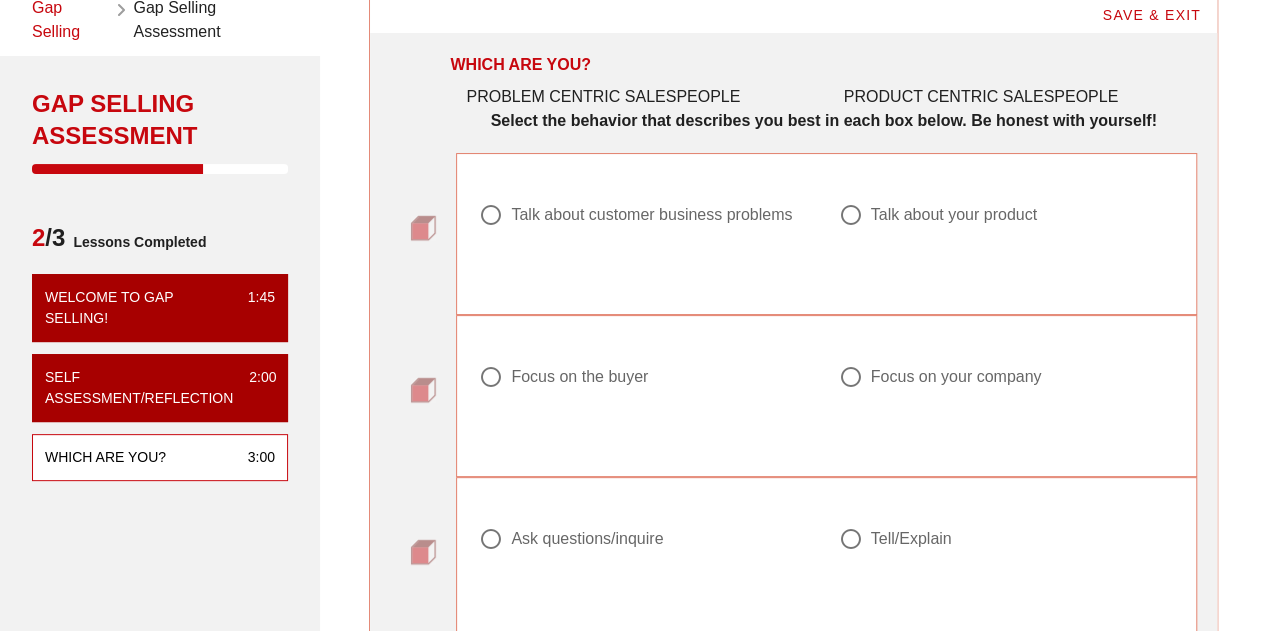 click on "Talk about customer business problems" at bounding box center [651, 215] 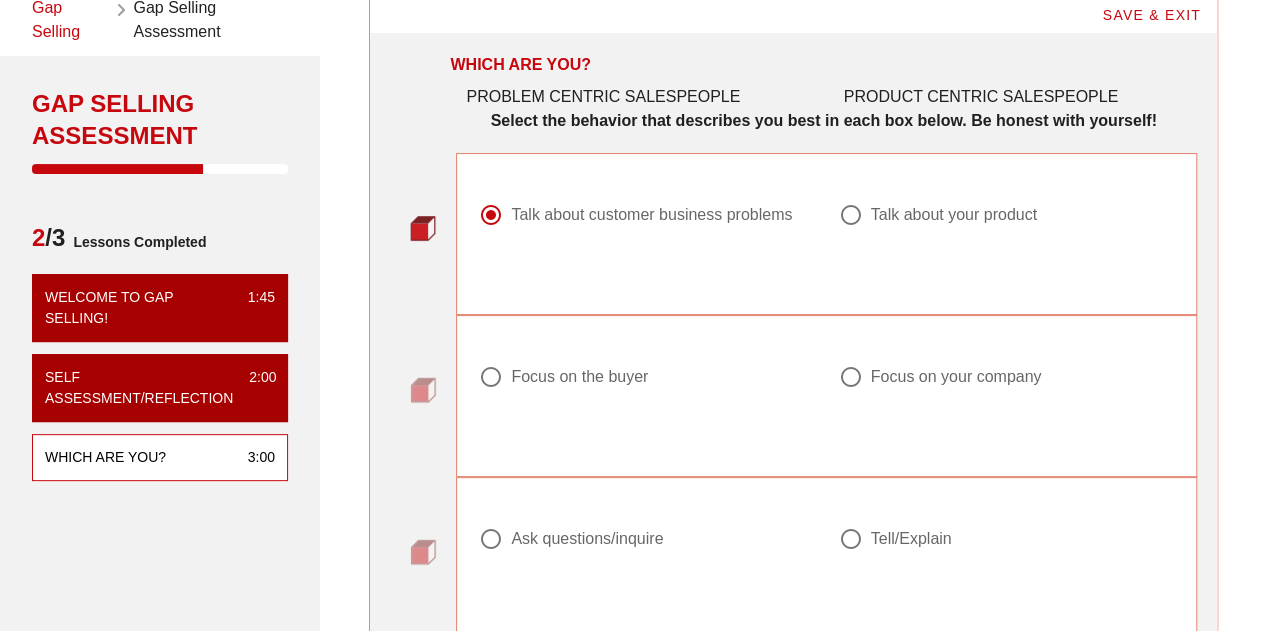 click on "Talk about your product" at bounding box center [954, 215] 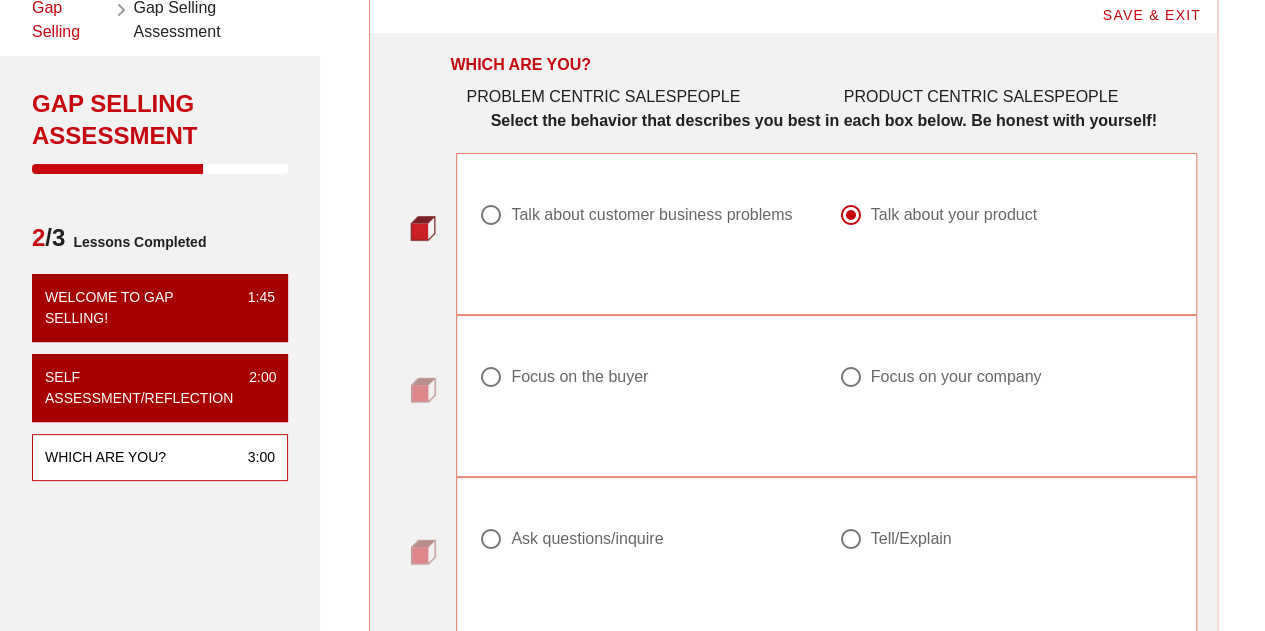 click on "Talk about customer business problems" at bounding box center [651, 215] 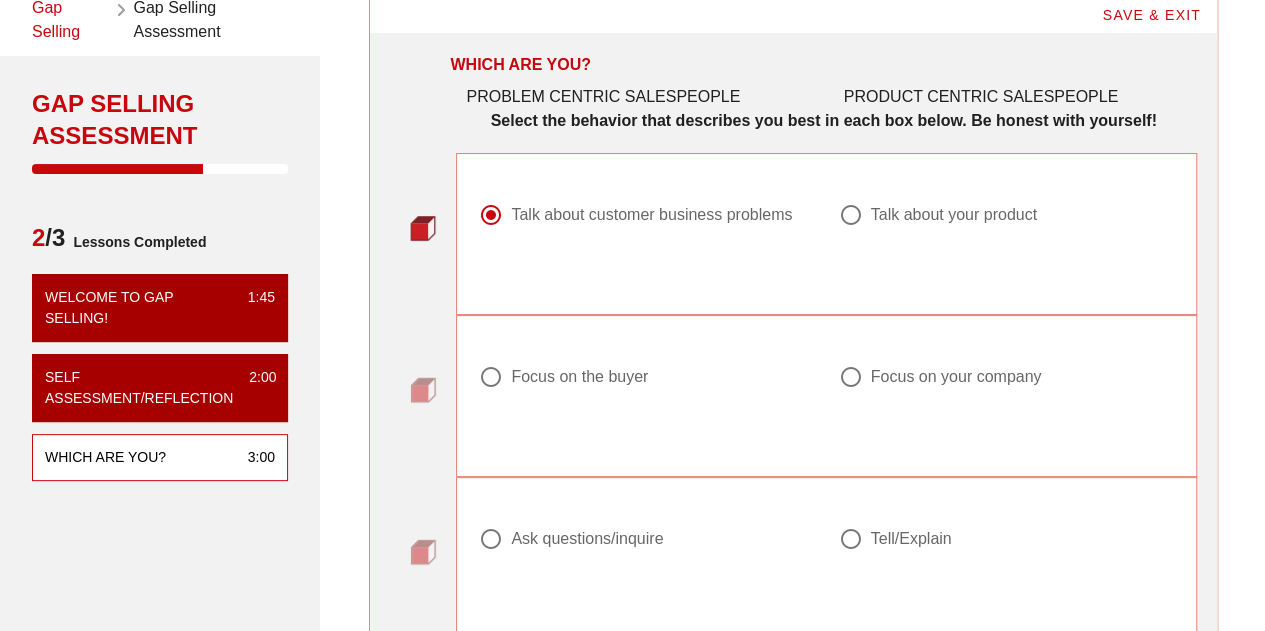 scroll, scrollTop: 200, scrollLeft: 0, axis: vertical 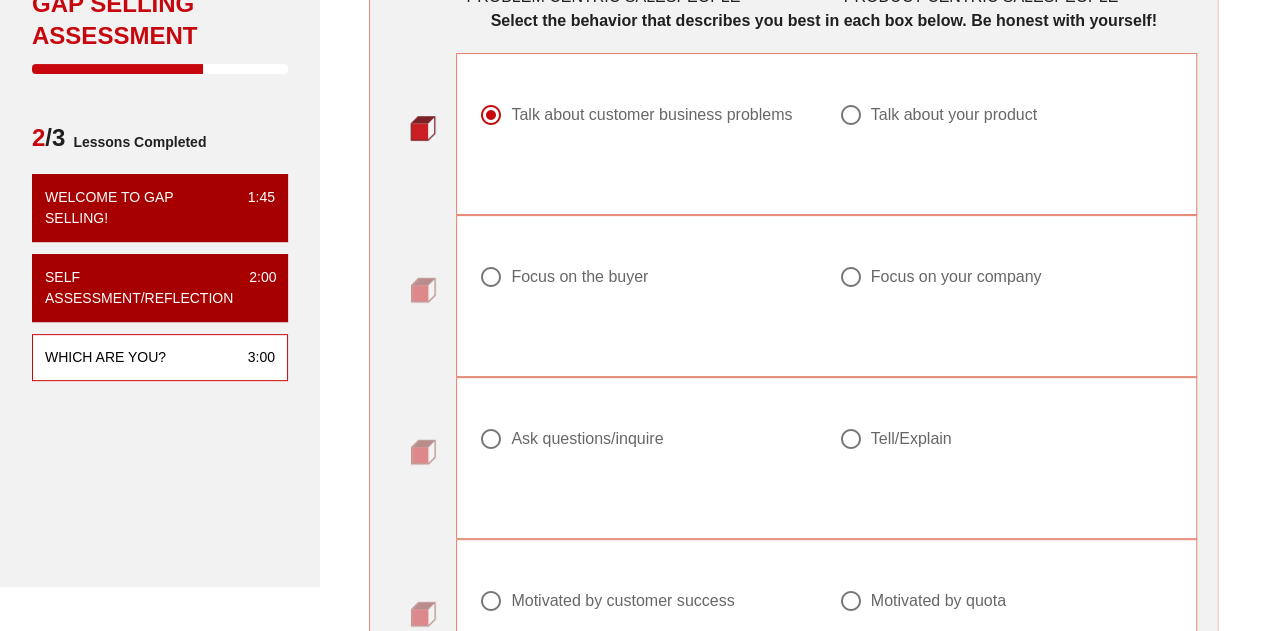 click on "Focus on the buyer" at bounding box center [579, 277] 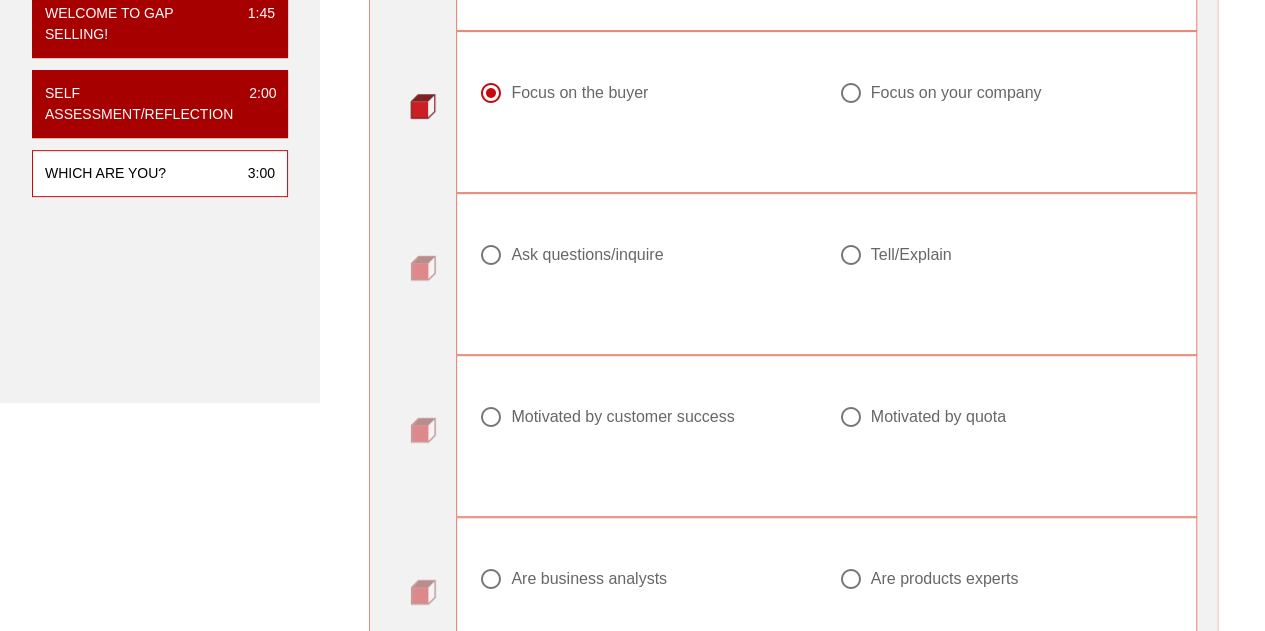 scroll, scrollTop: 400, scrollLeft: 0, axis: vertical 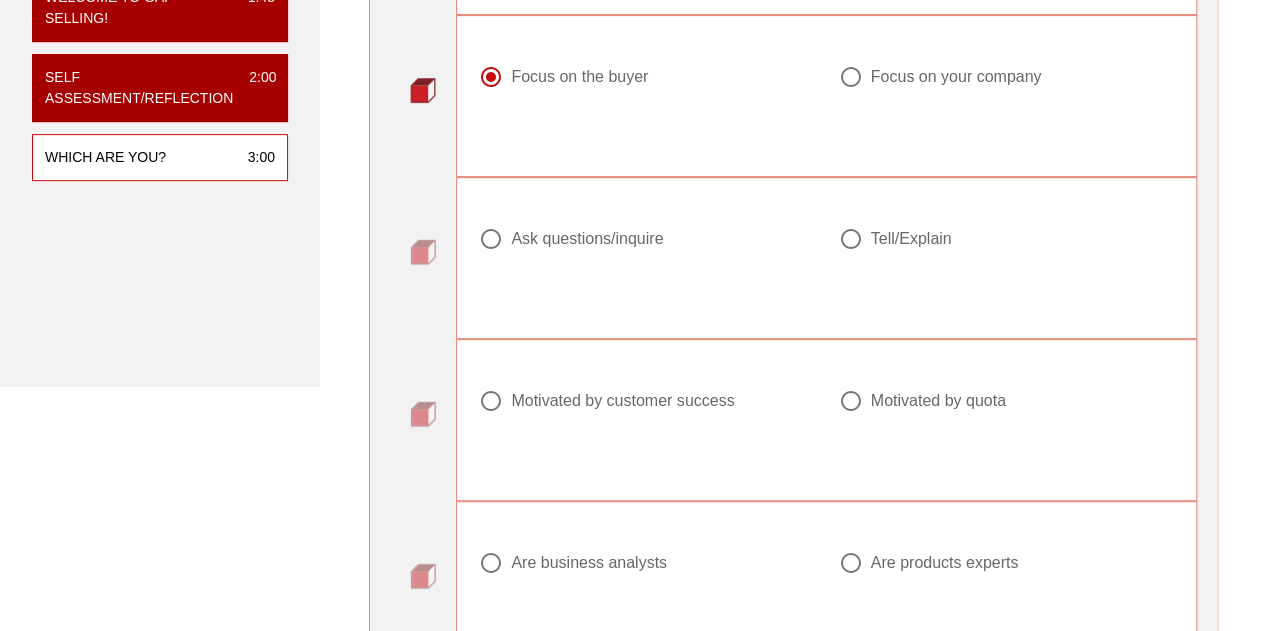 click on "Tell/Explain" at bounding box center [911, 239] 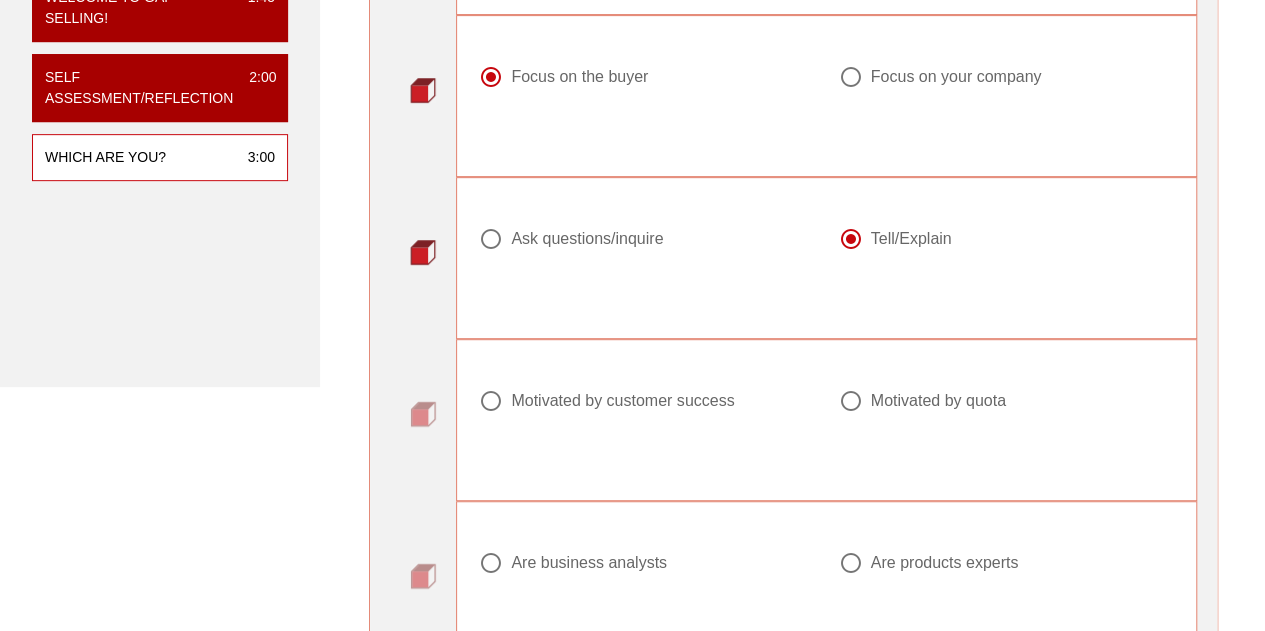 click on "Motivated by customer success" at bounding box center [622, 401] 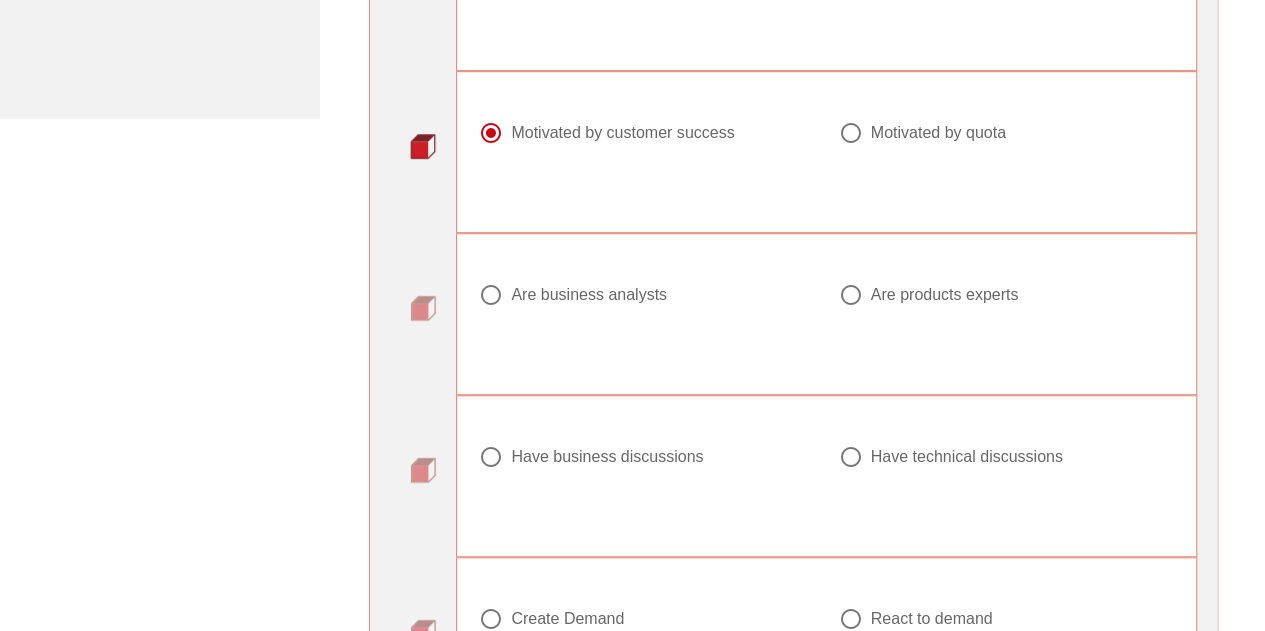 scroll, scrollTop: 700, scrollLeft: 0, axis: vertical 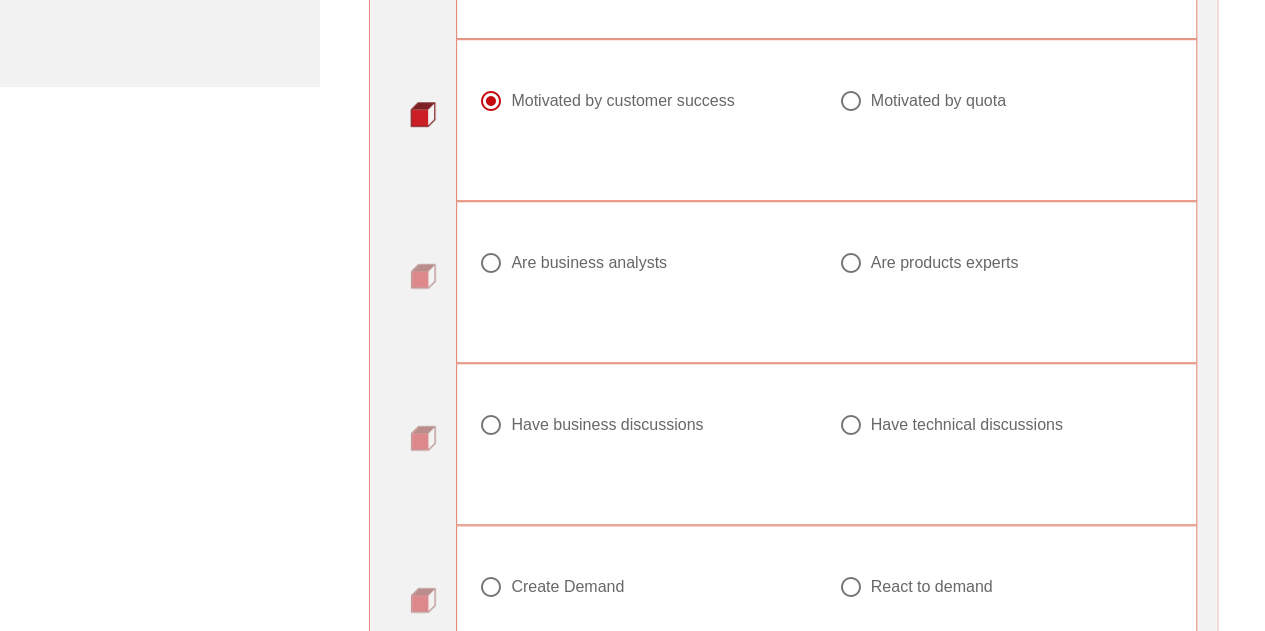 click on "Are products experts" at bounding box center [945, 263] 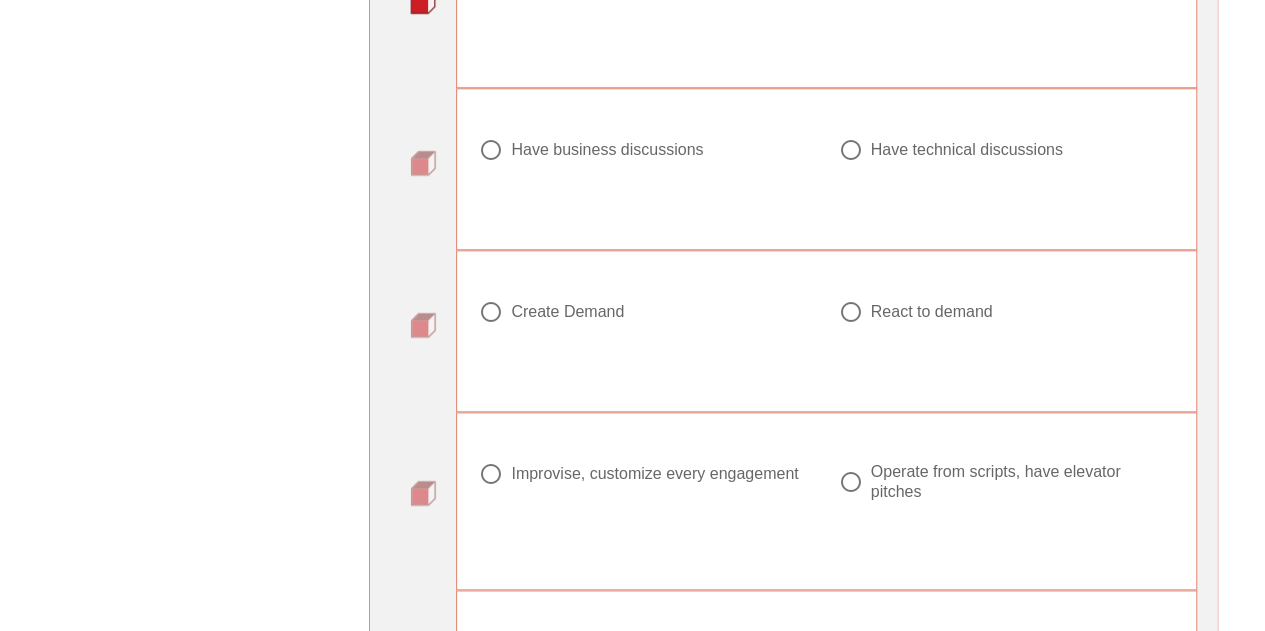 scroll, scrollTop: 1000, scrollLeft: 0, axis: vertical 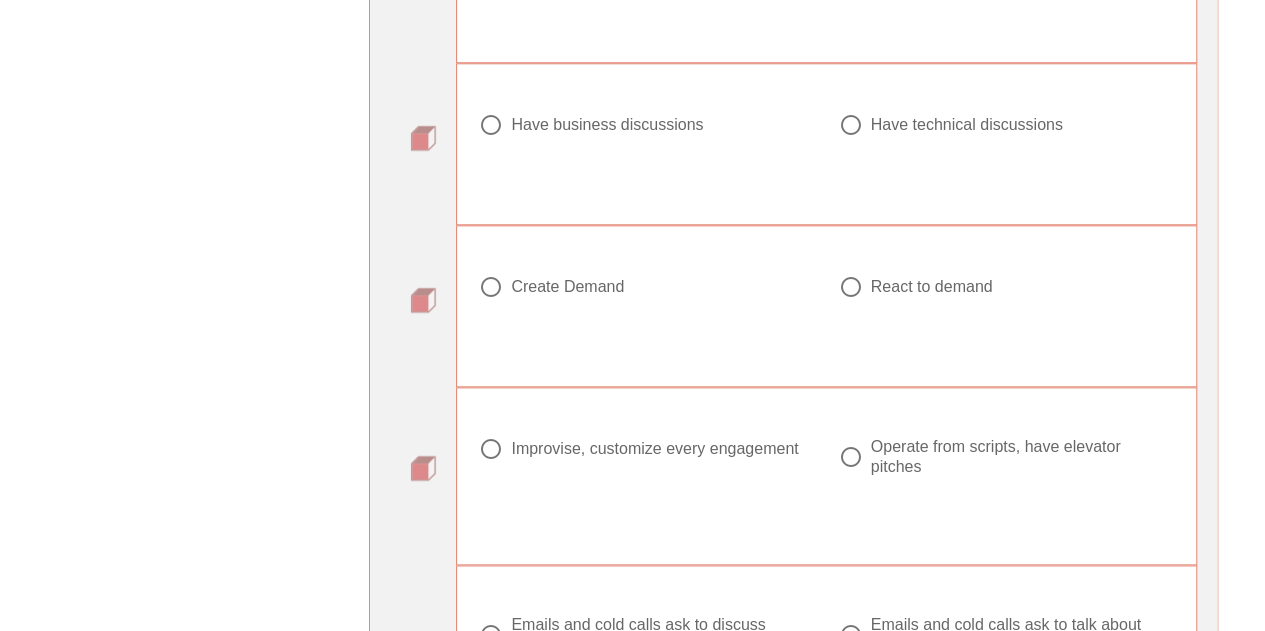click on "Have business discussions" at bounding box center (607, 125) 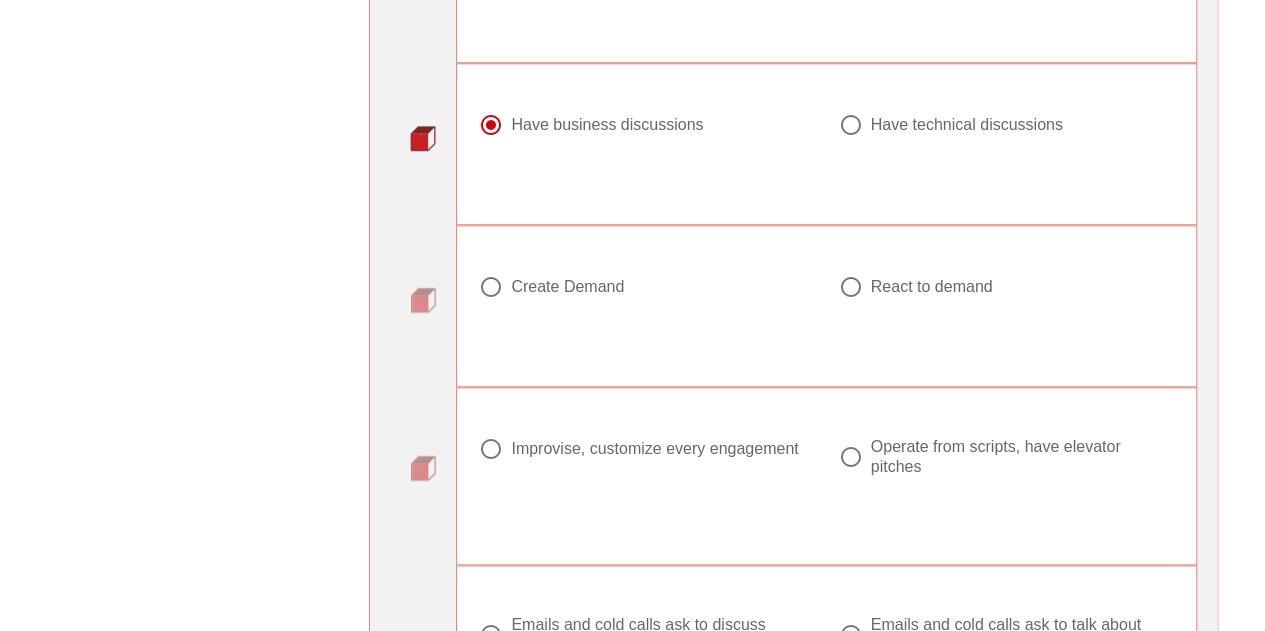 click on "Create Demand" at bounding box center [567, 287] 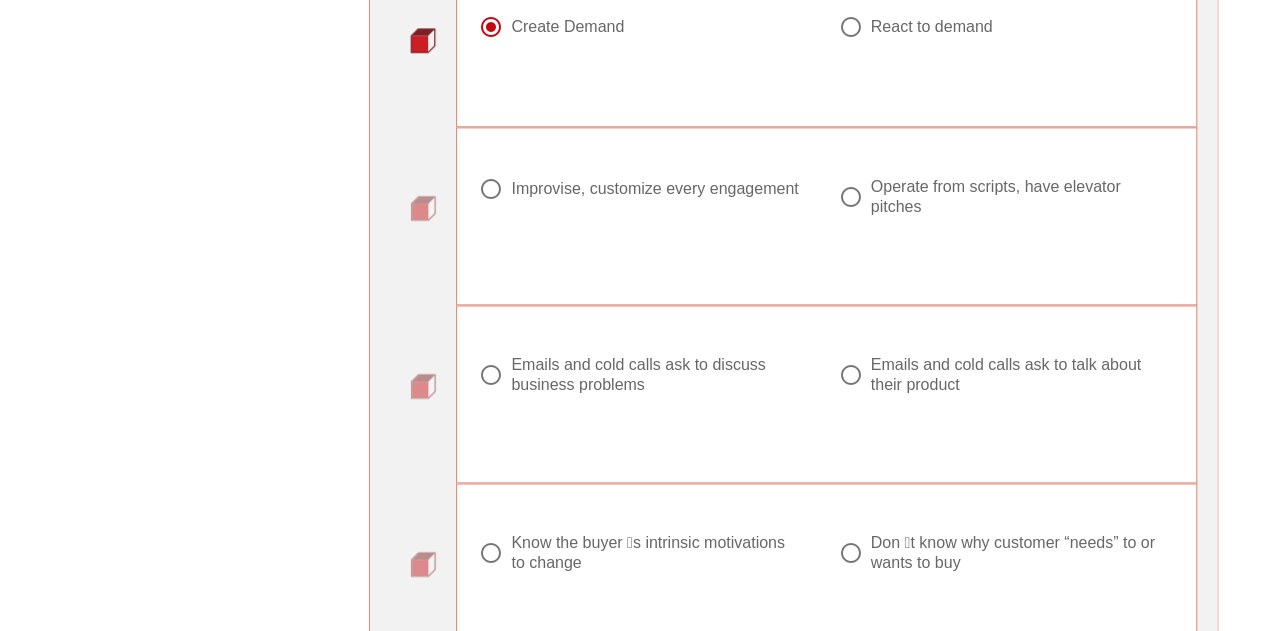 scroll, scrollTop: 1300, scrollLeft: 0, axis: vertical 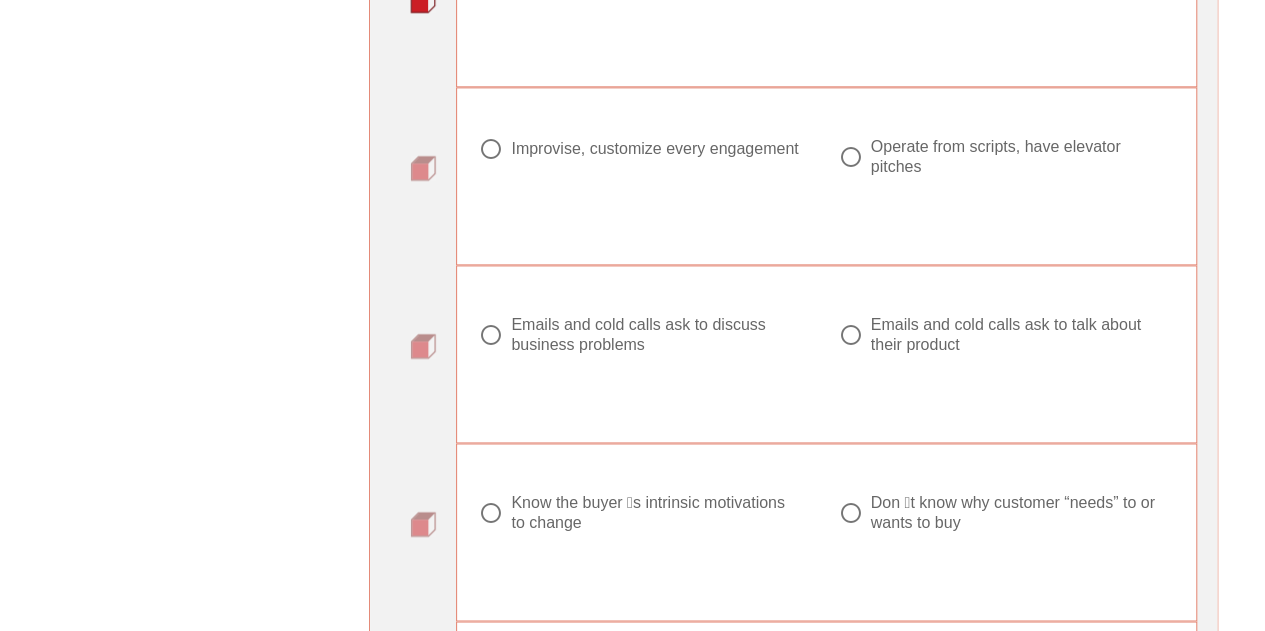 click on "Improvise, customize every engagement" at bounding box center [654, 149] 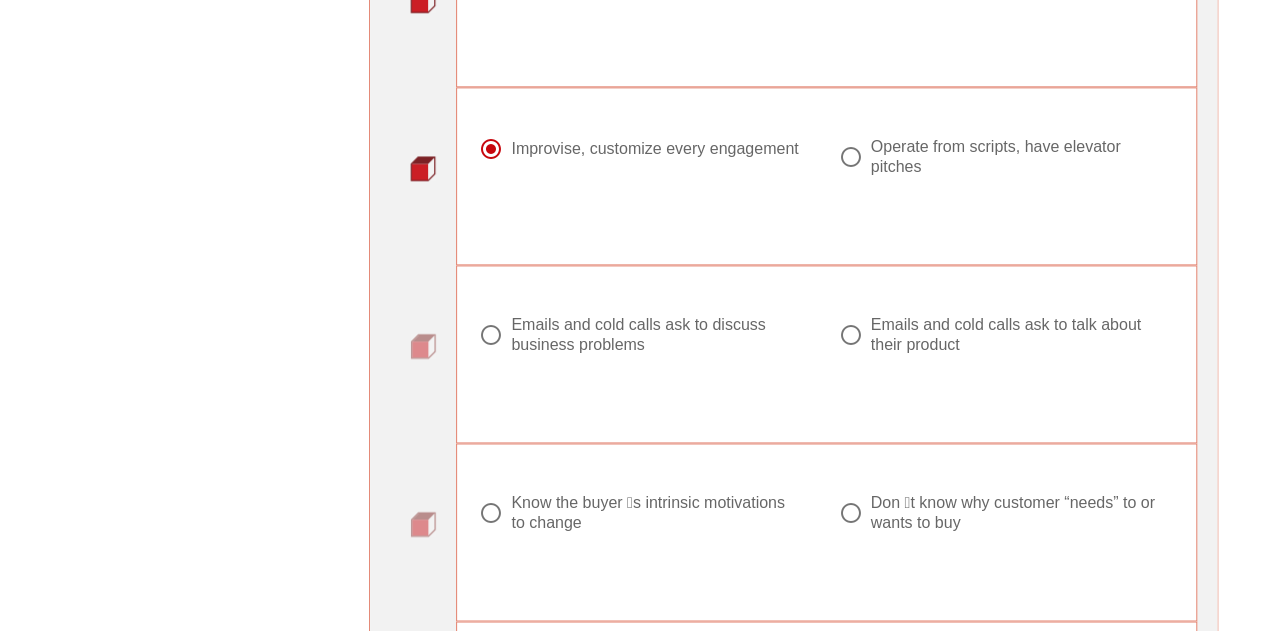 click on "Emails and cold calls ask to discuss business problems" at bounding box center (654, 335) 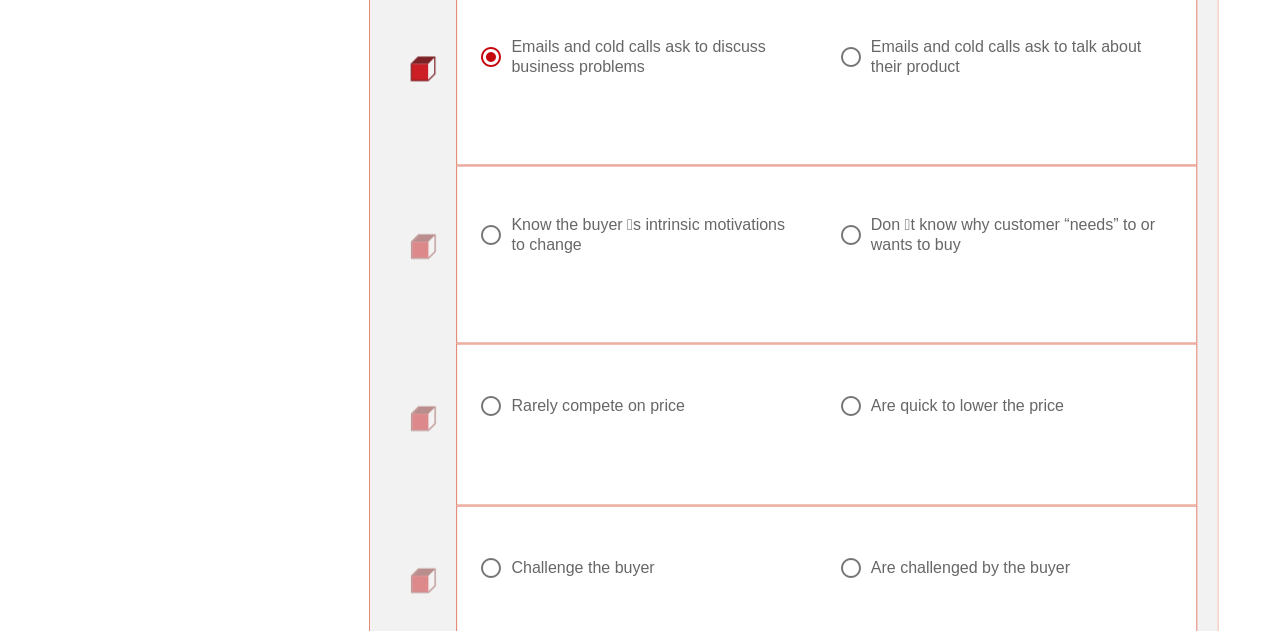 scroll, scrollTop: 1600, scrollLeft: 0, axis: vertical 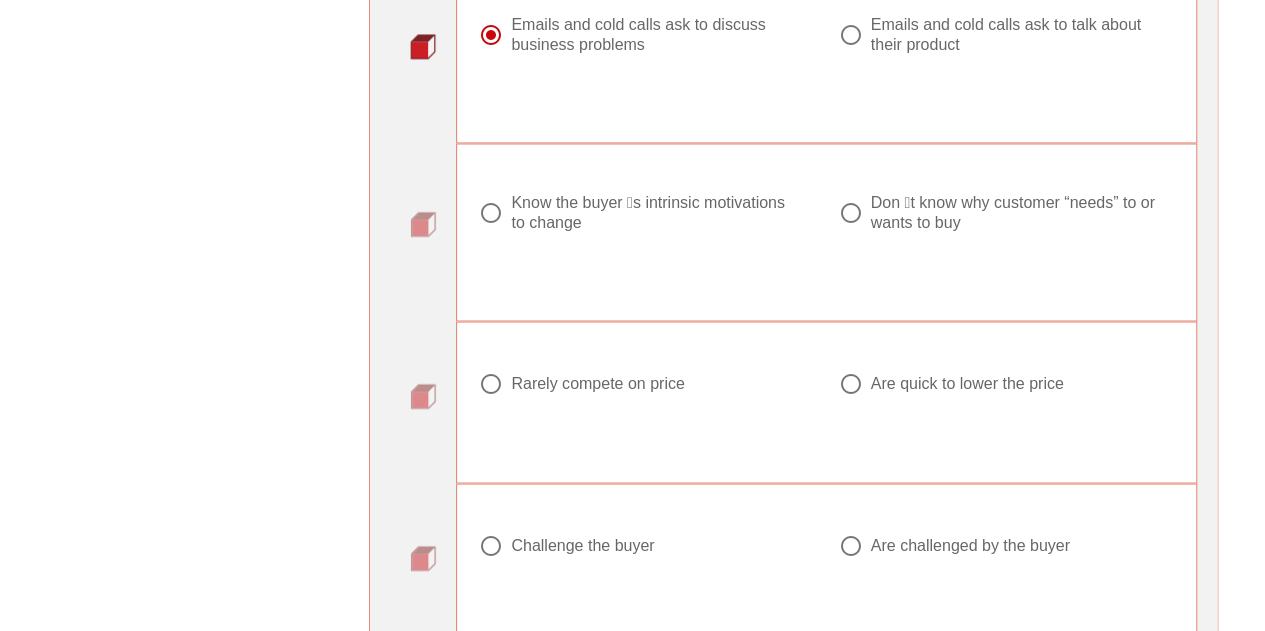 click on "Know the buyer ́s intrinsic motivations to change" at bounding box center (654, 213) 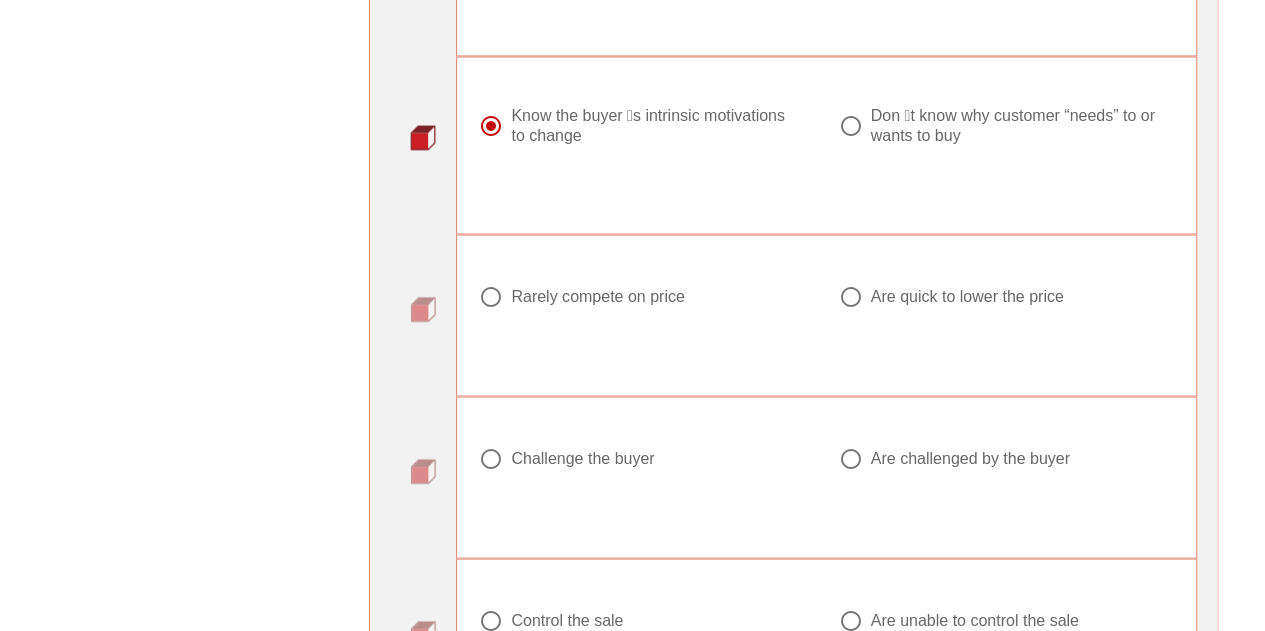 scroll, scrollTop: 1800, scrollLeft: 0, axis: vertical 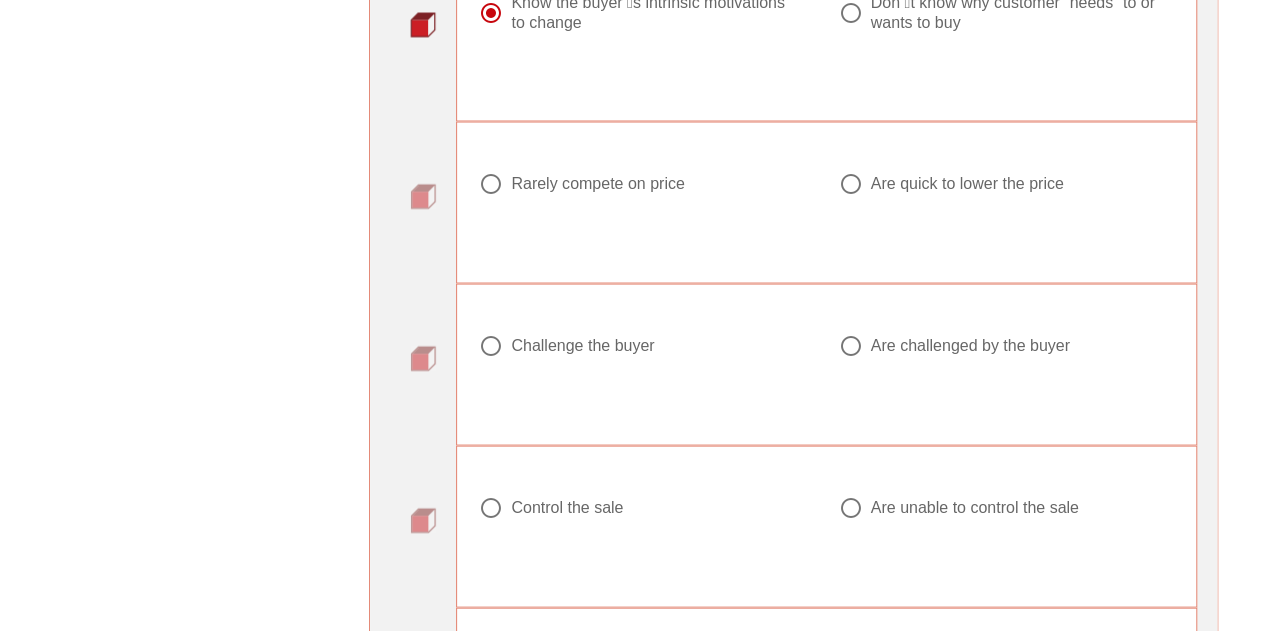 click on "Are quick to lower the price" at bounding box center [967, 183] 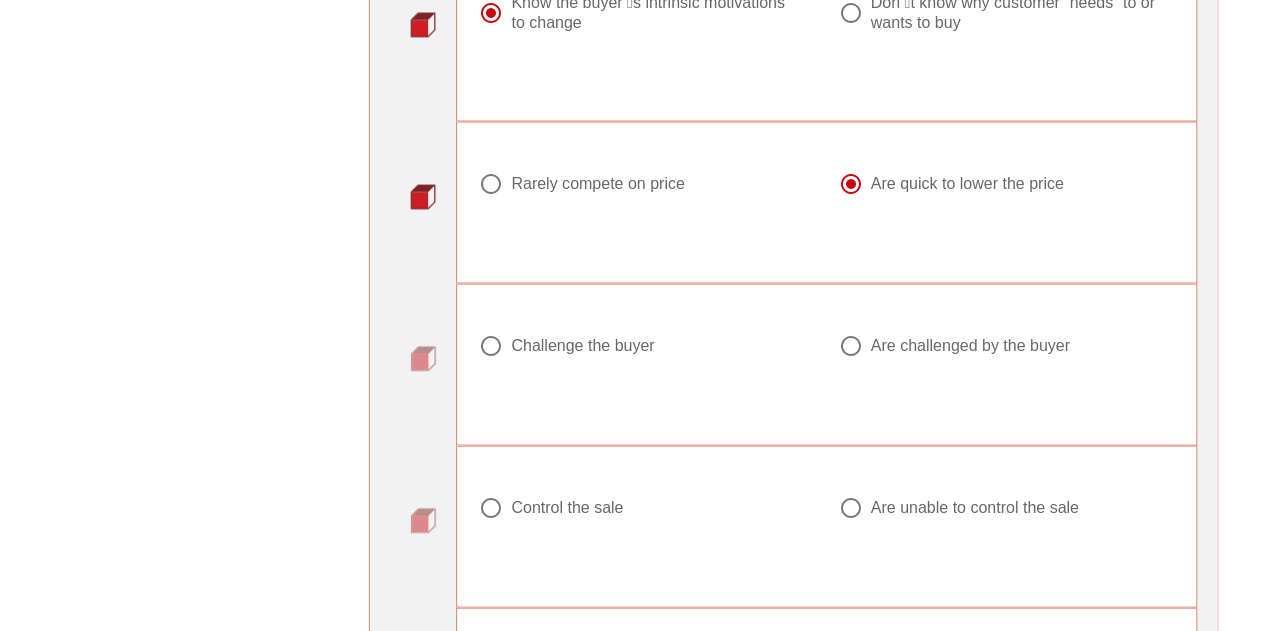 click on "Challenge the buyer" at bounding box center [582, 345] 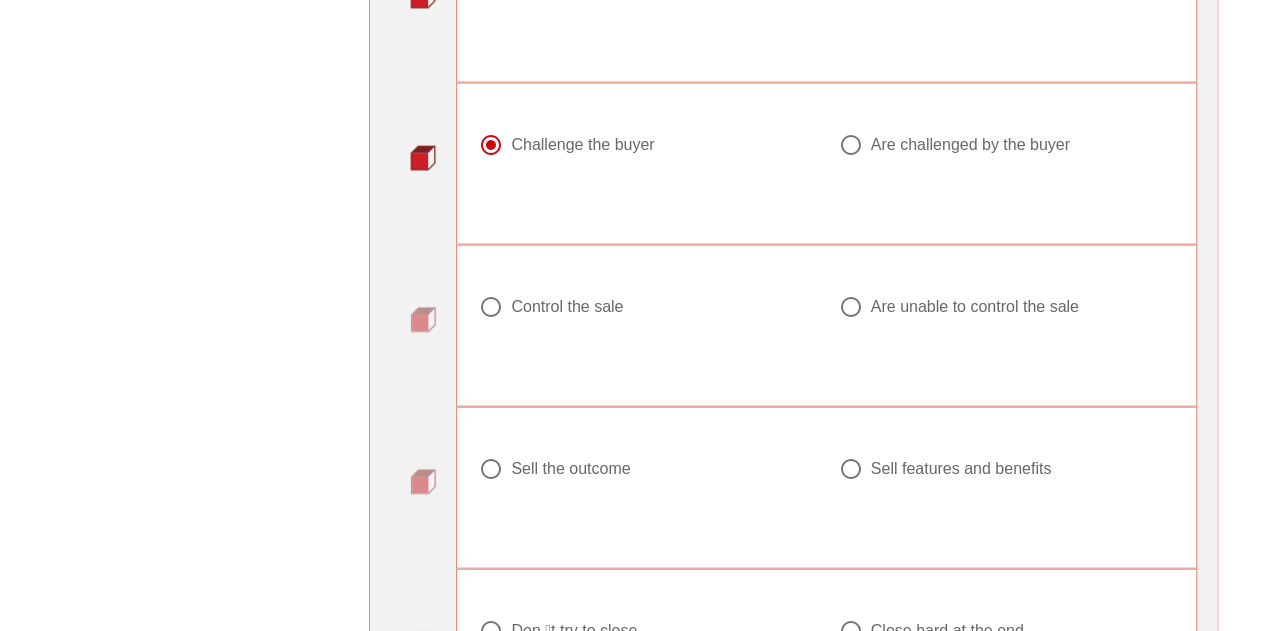 click on "Control the sale" at bounding box center [567, 307] 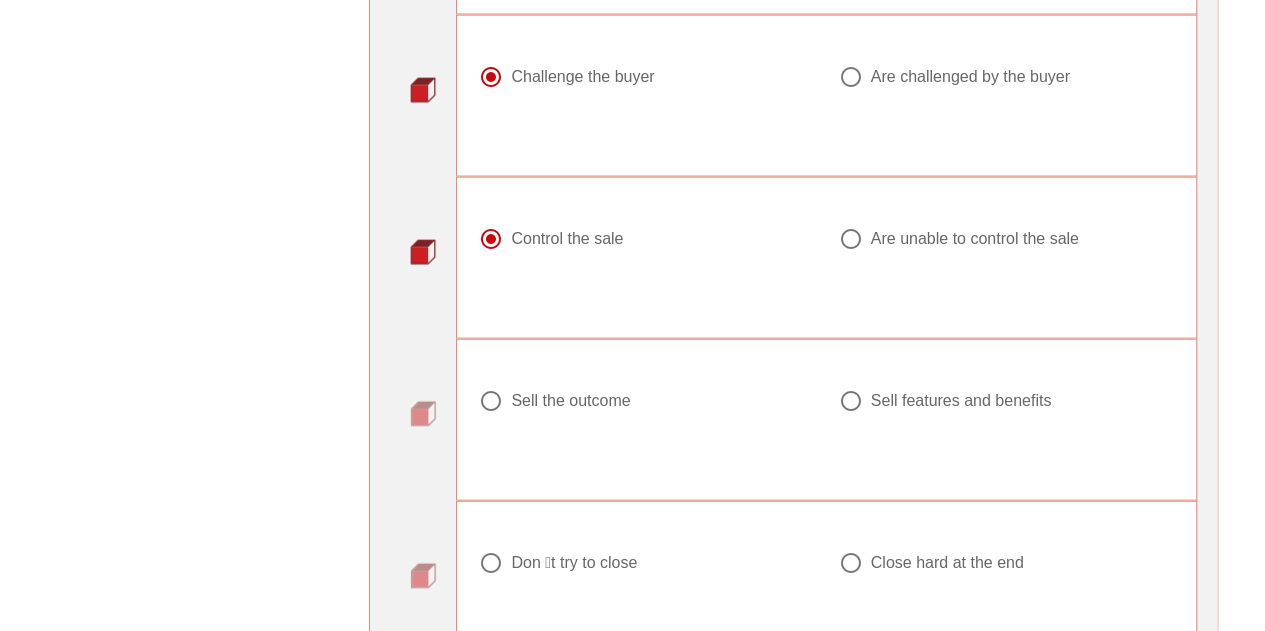 scroll, scrollTop: 2100, scrollLeft: 0, axis: vertical 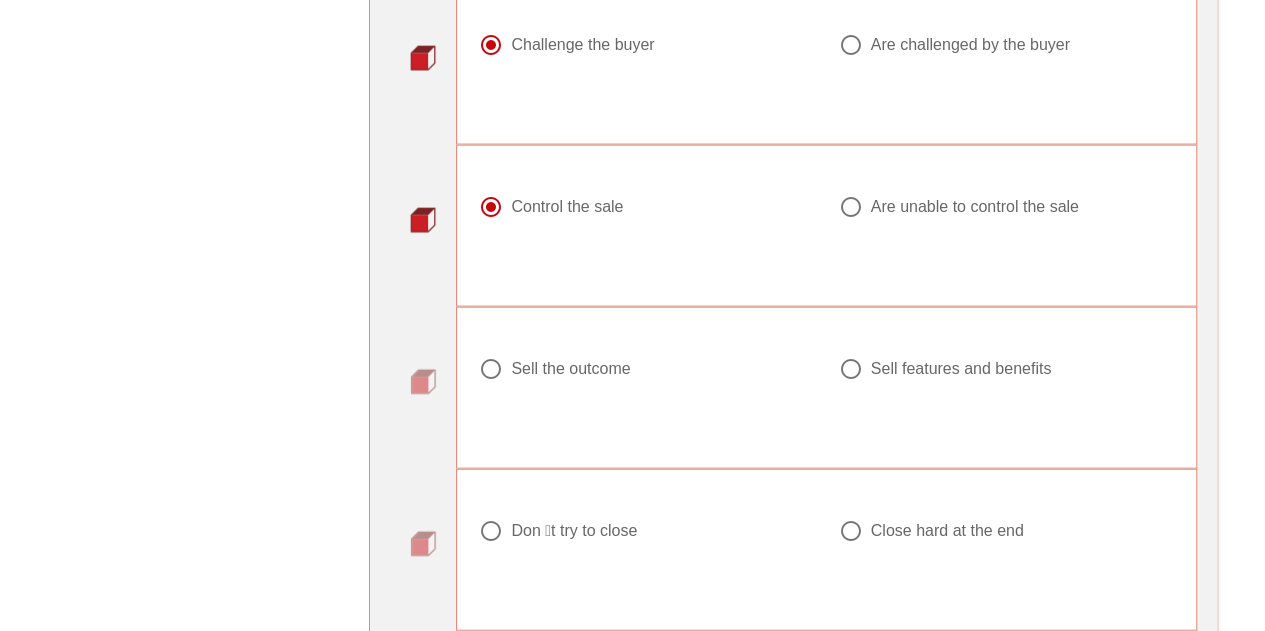 click on "Sell the outcome" at bounding box center (570, 369) 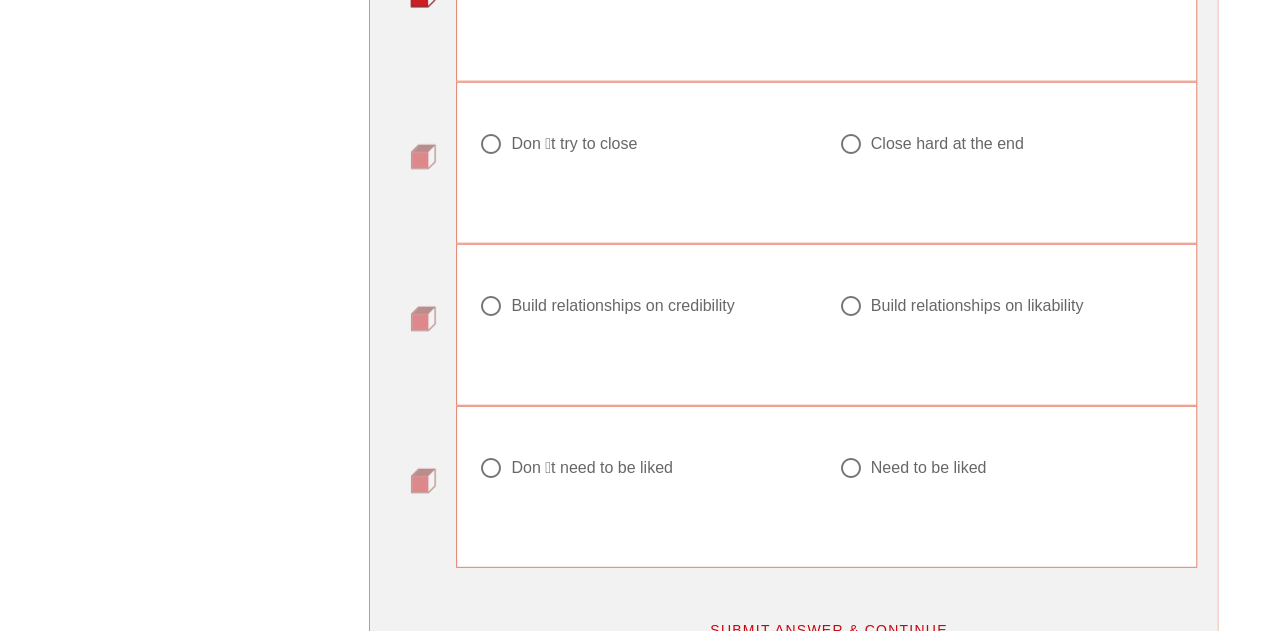 scroll, scrollTop: 2500, scrollLeft: 0, axis: vertical 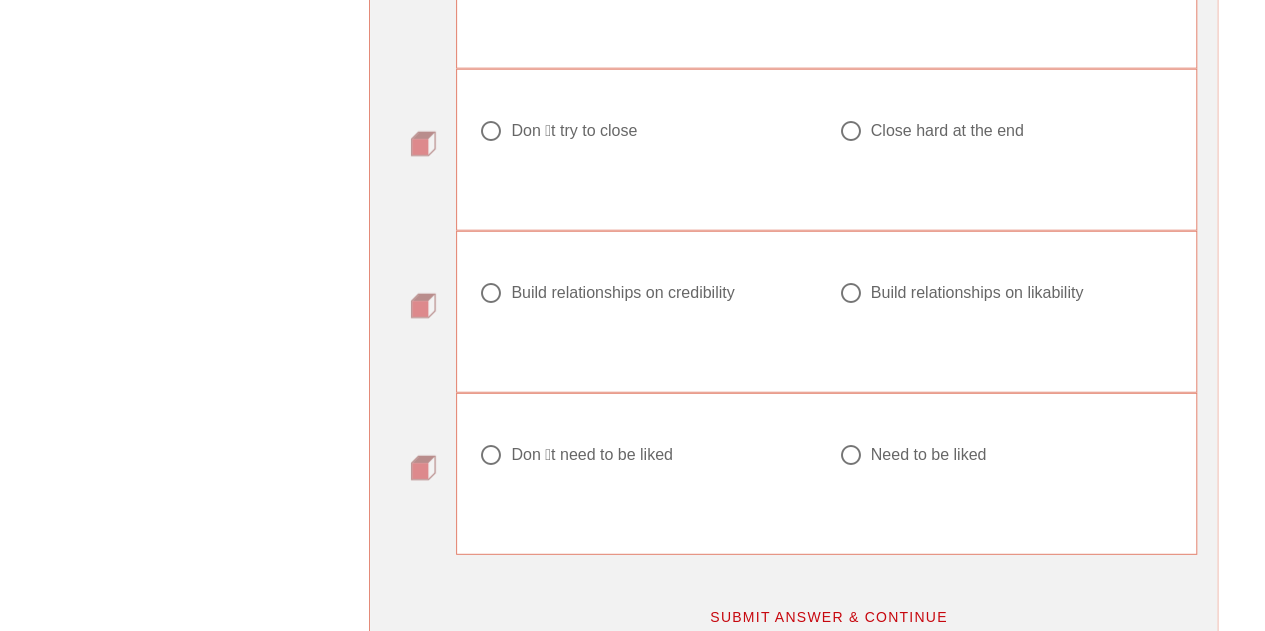 click on "Build relationships on likability" at bounding box center [977, 293] 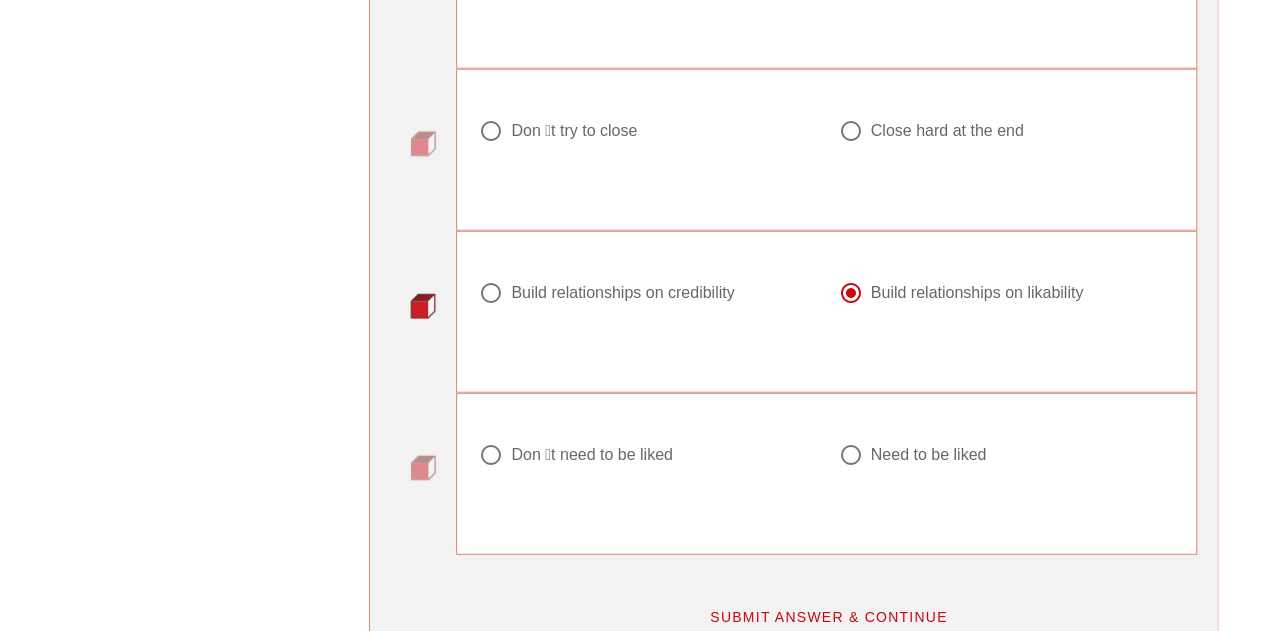 click on "Close hard at the end" at bounding box center [947, 131] 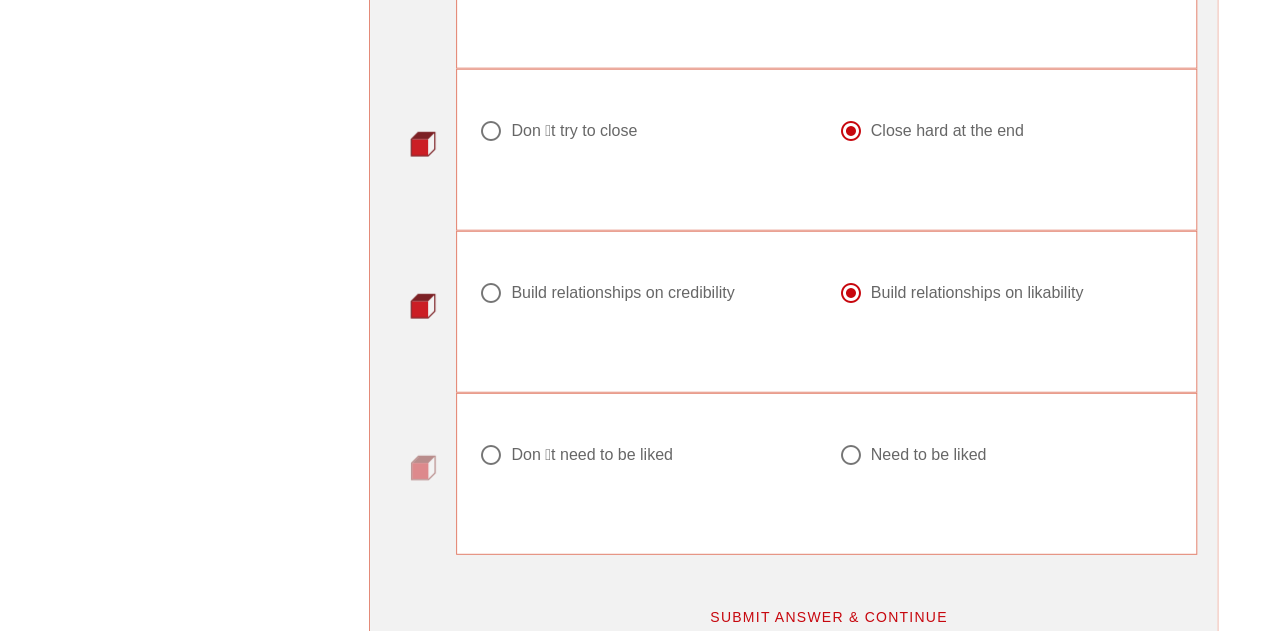click on "Build relationships on credibility" at bounding box center (622, 293) 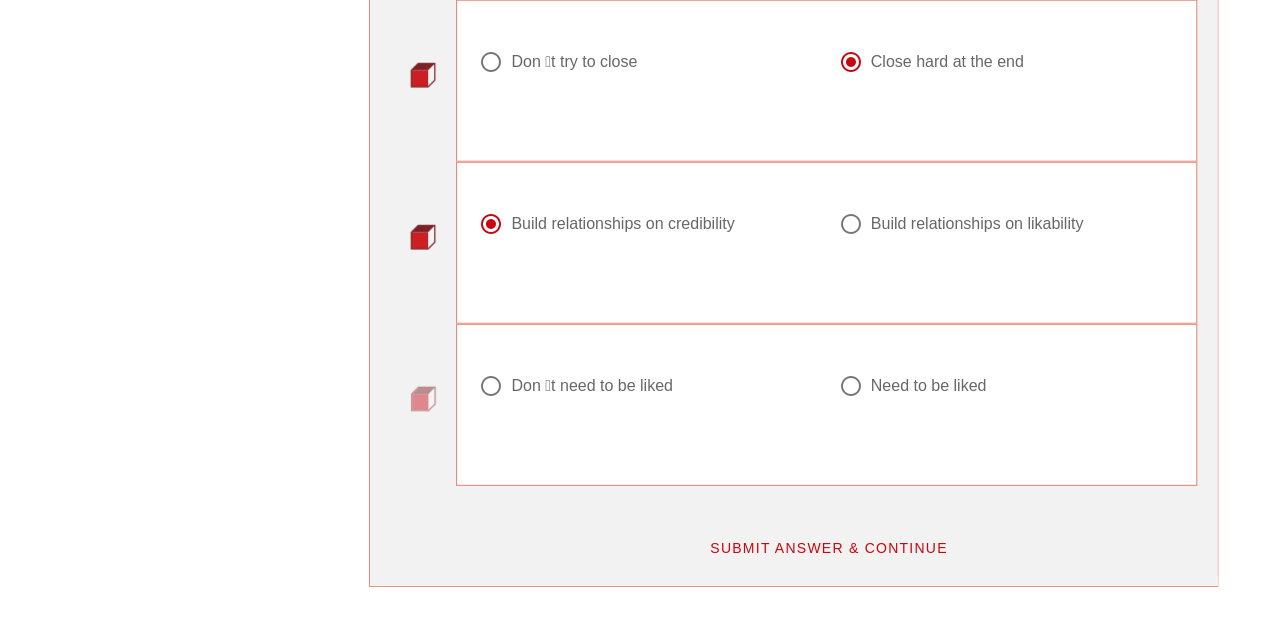 scroll, scrollTop: 2600, scrollLeft: 0, axis: vertical 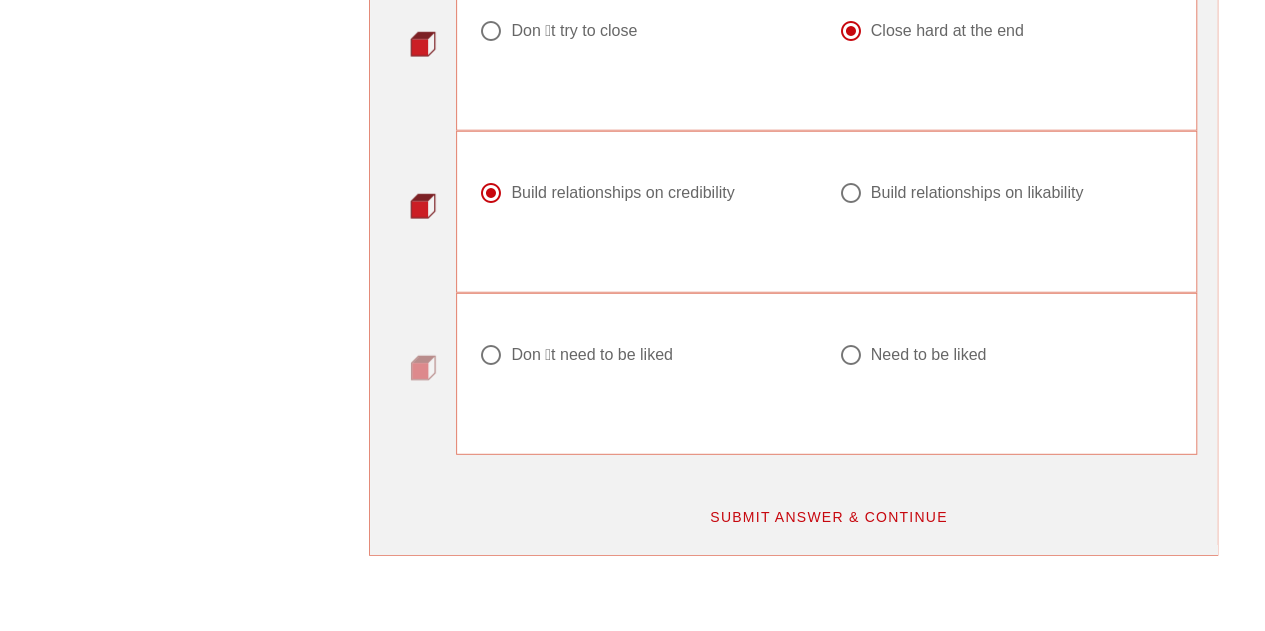 click on "Don ́t need to be liked" at bounding box center (592, 355) 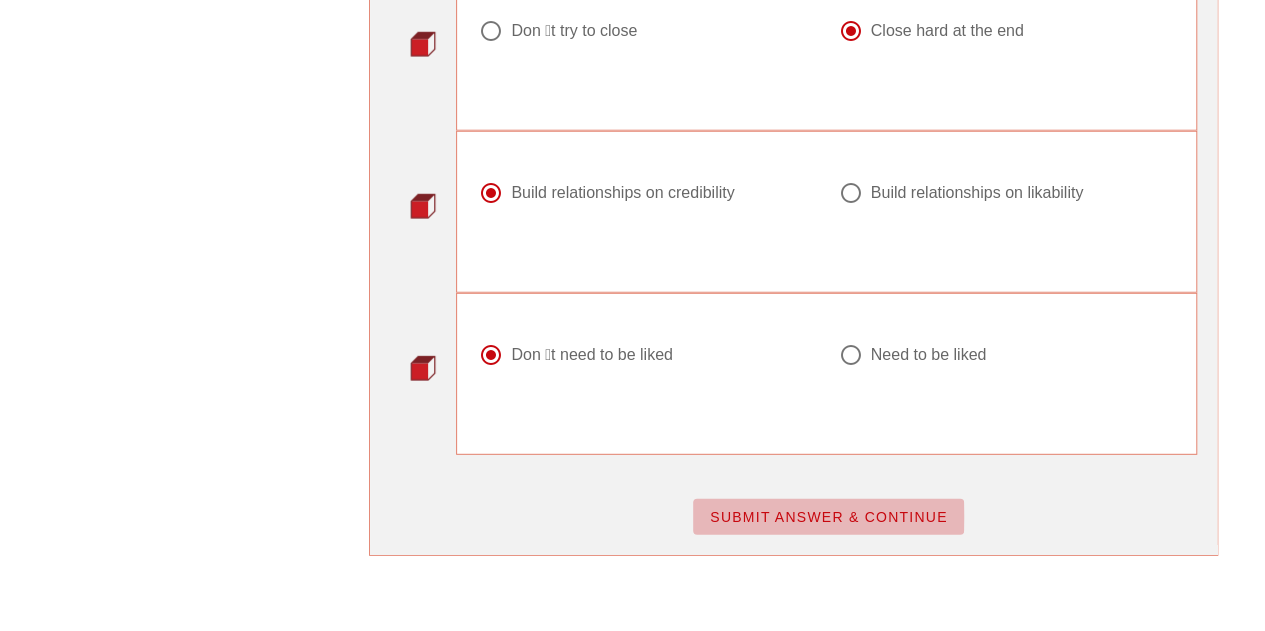 click on "SUBMIT ANSWER & CONTINUE" at bounding box center [828, 517] 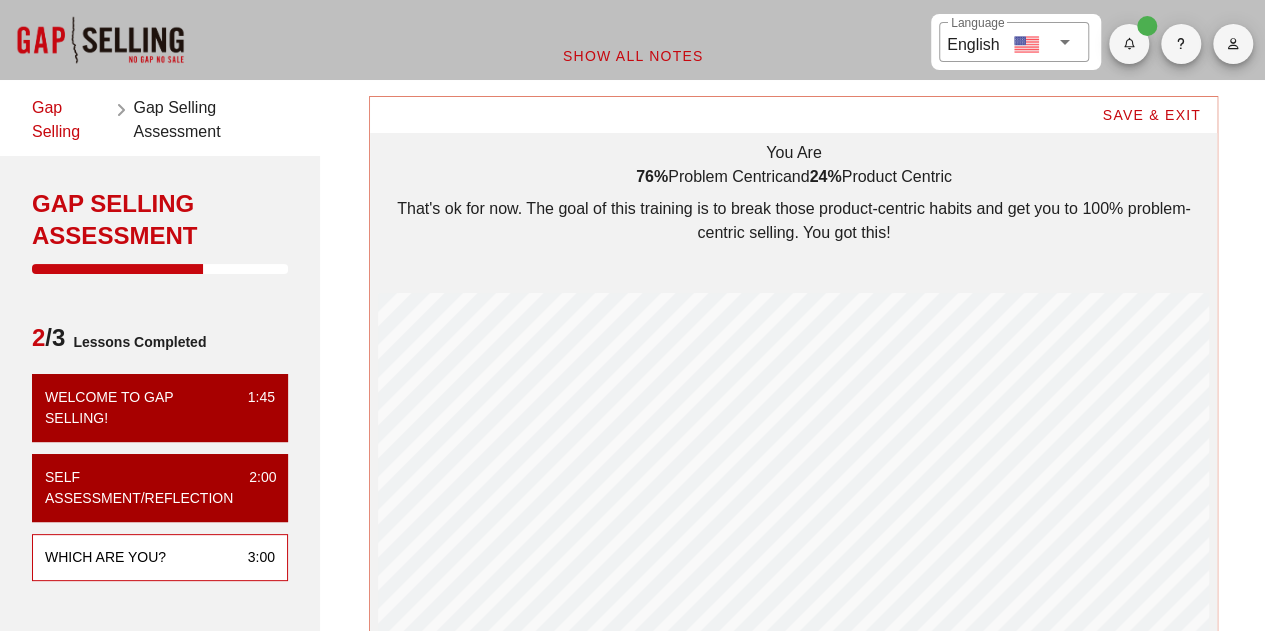 scroll, scrollTop: 999320, scrollLeft: 999153, axis: both 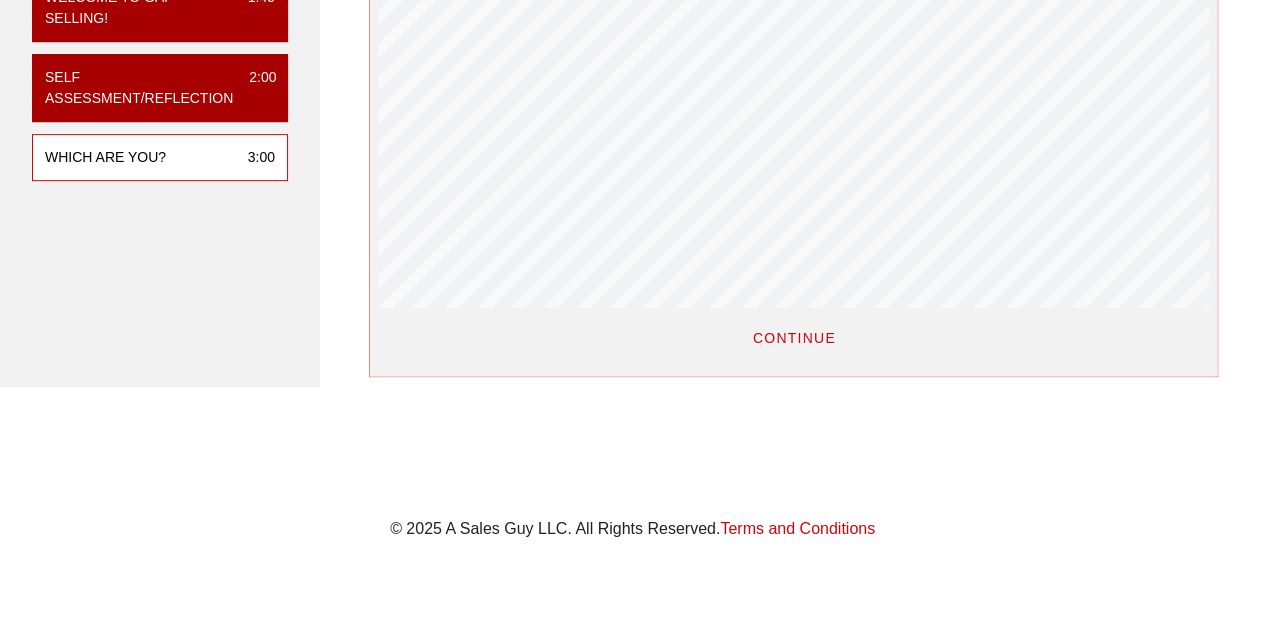 click on "CONTINUE" at bounding box center [793, 338] 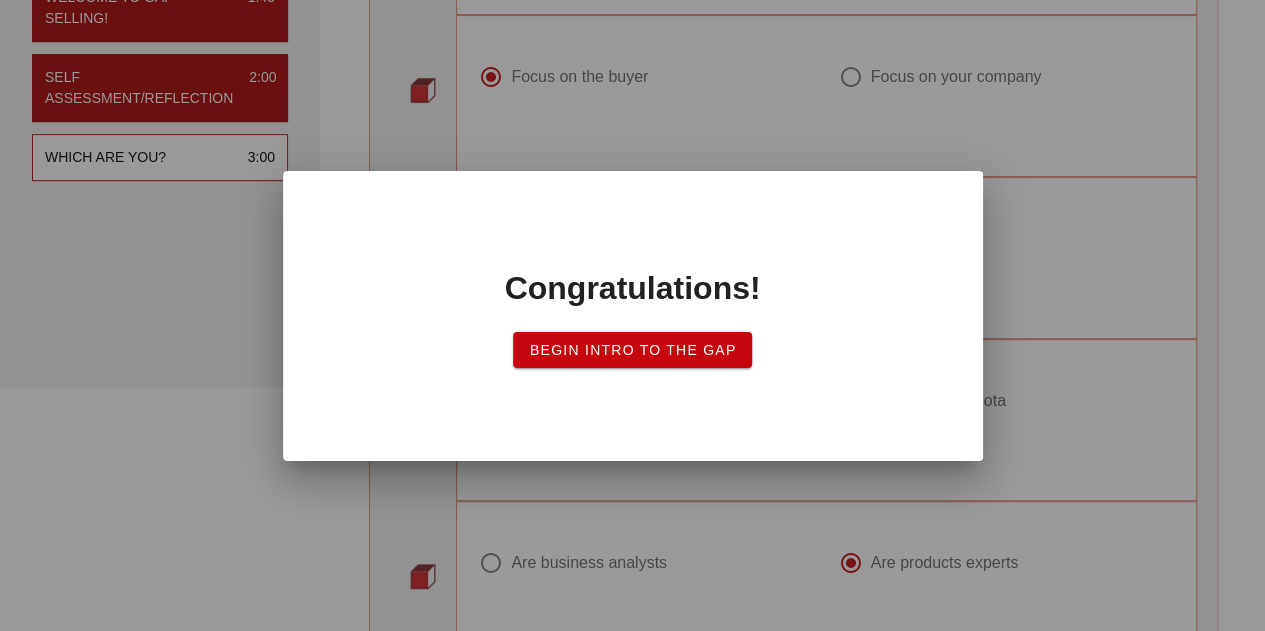 click on "Begin Intro to the Gap" at bounding box center (633, 350) 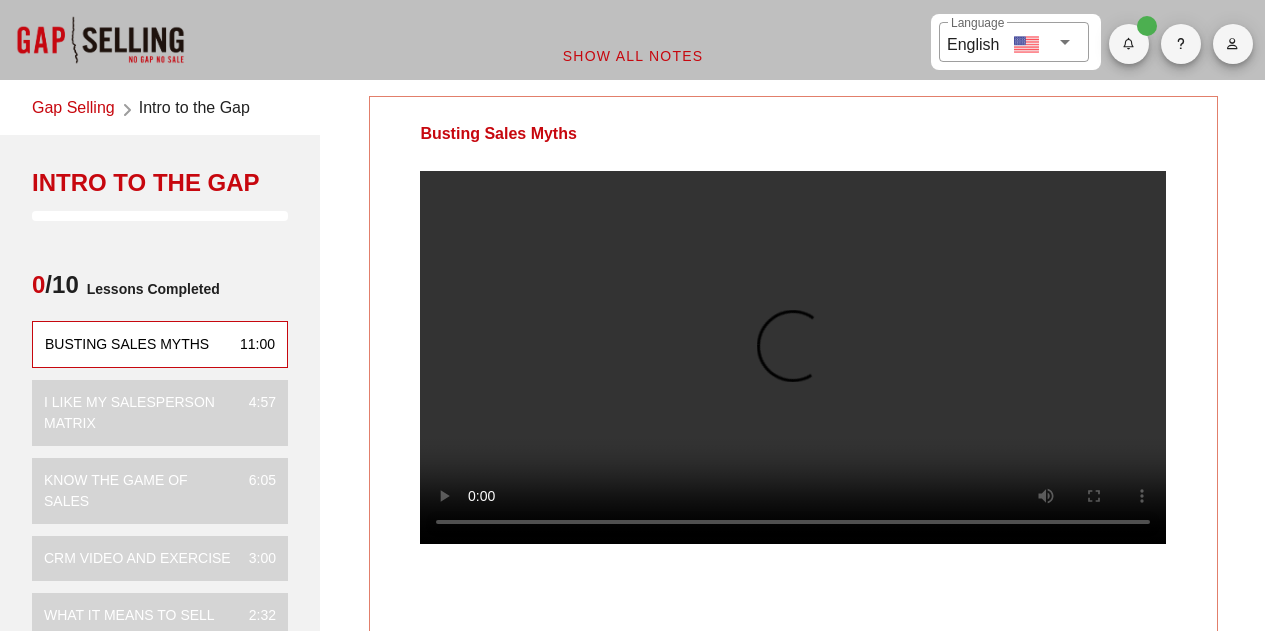 scroll, scrollTop: 0, scrollLeft: 0, axis: both 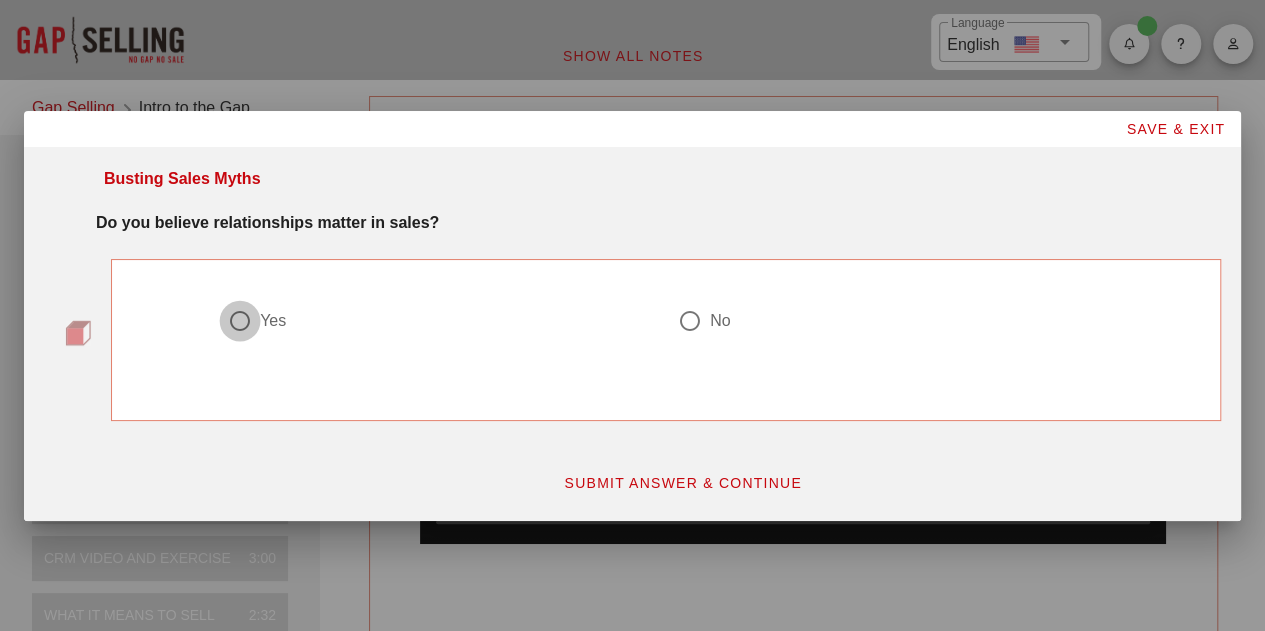 click at bounding box center [240, 321] 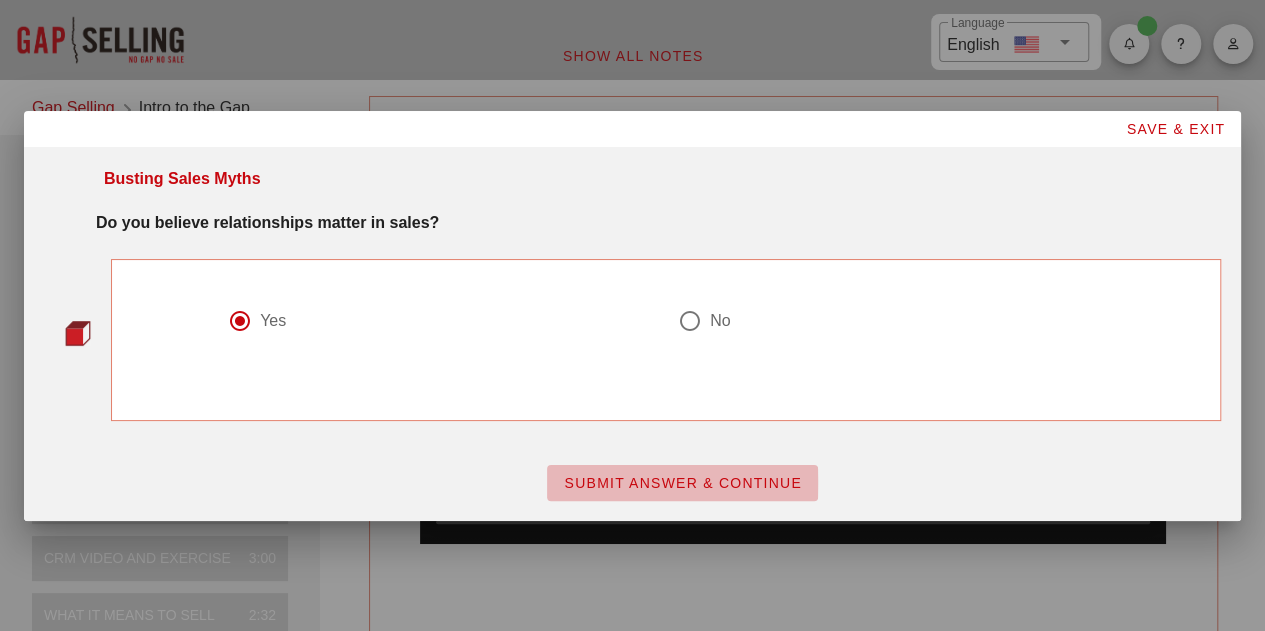 click on "SUBMIT ANSWER & CONTINUE" at bounding box center [682, 483] 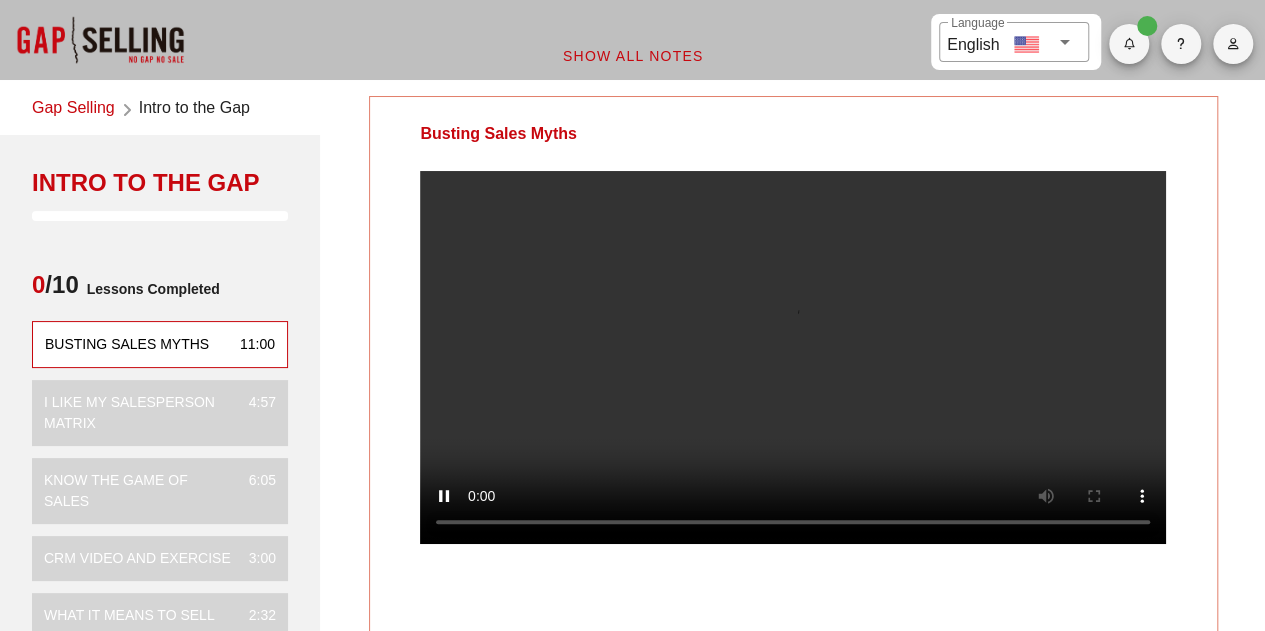 scroll, scrollTop: 100, scrollLeft: 0, axis: vertical 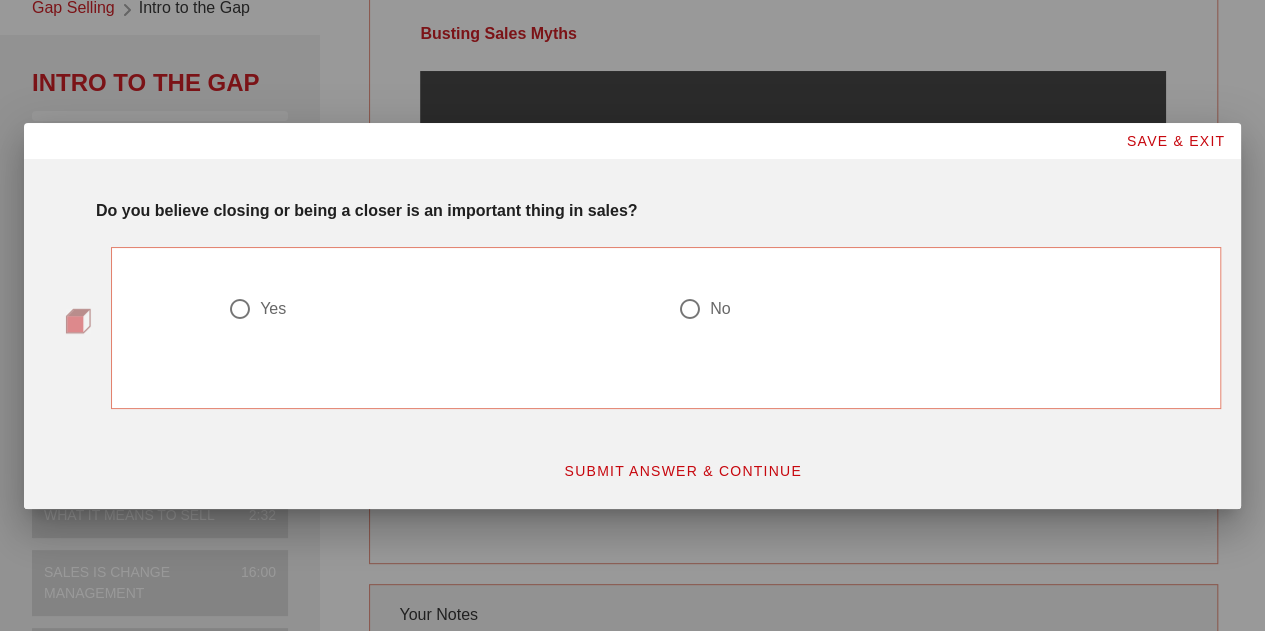 click at bounding box center [240, 309] 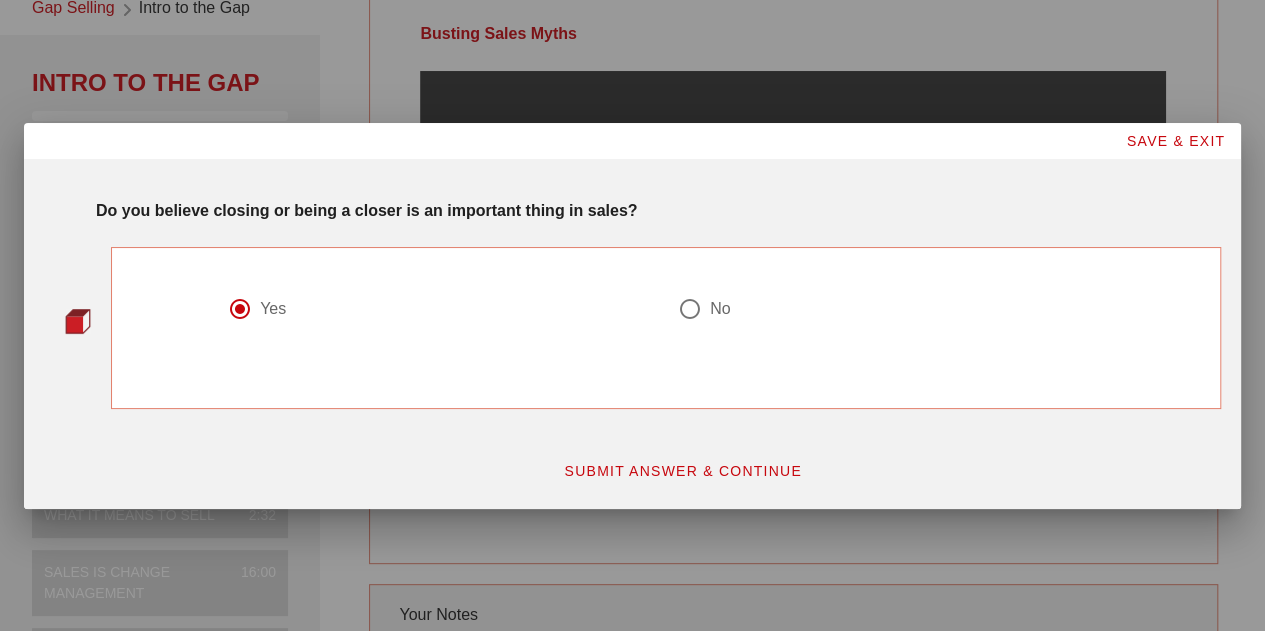 click on "SUBMIT ANSWER & CONTINUE" at bounding box center [682, 471] 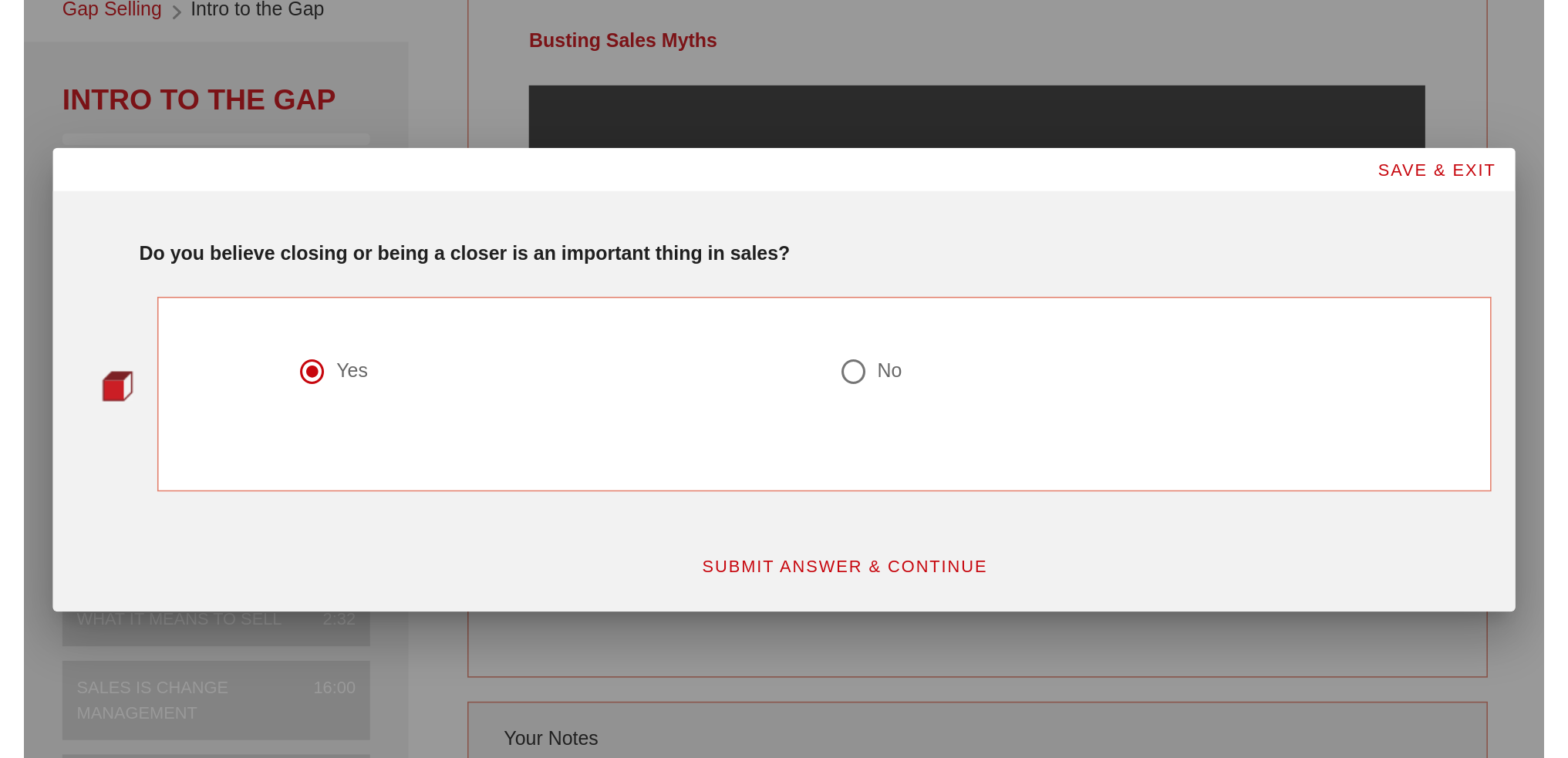 scroll, scrollTop: 0, scrollLeft: 0, axis: both 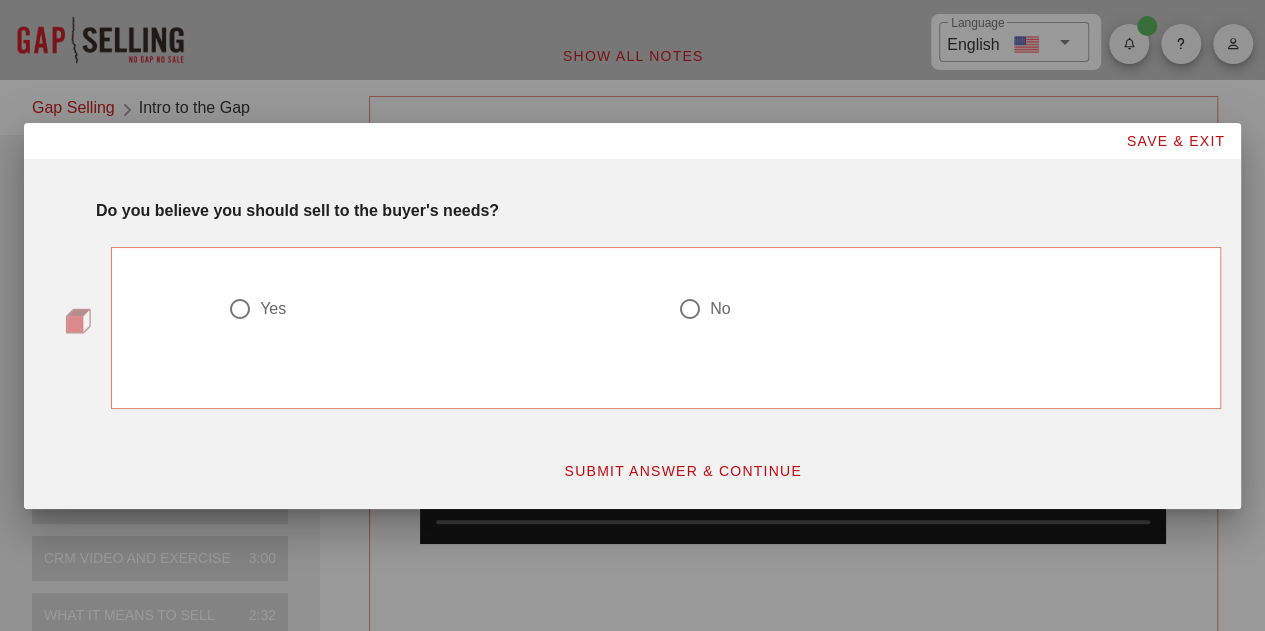 click at bounding box center (240, 309) 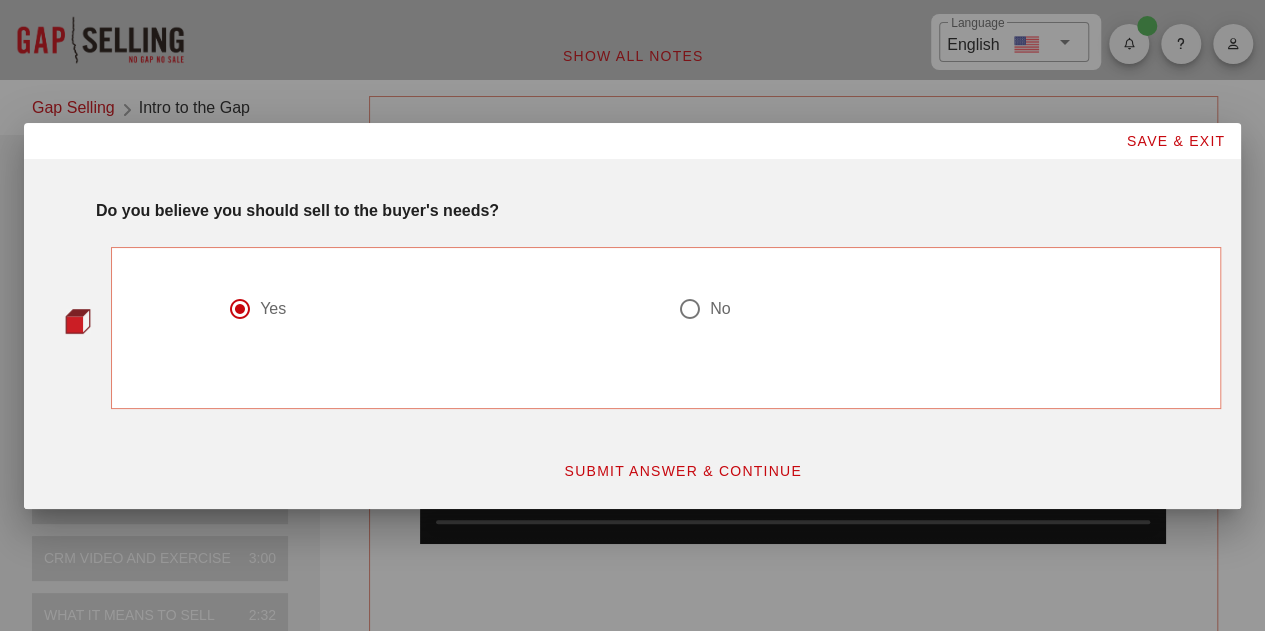 click on "SUBMIT ANSWER & CONTINUE" at bounding box center [682, 471] 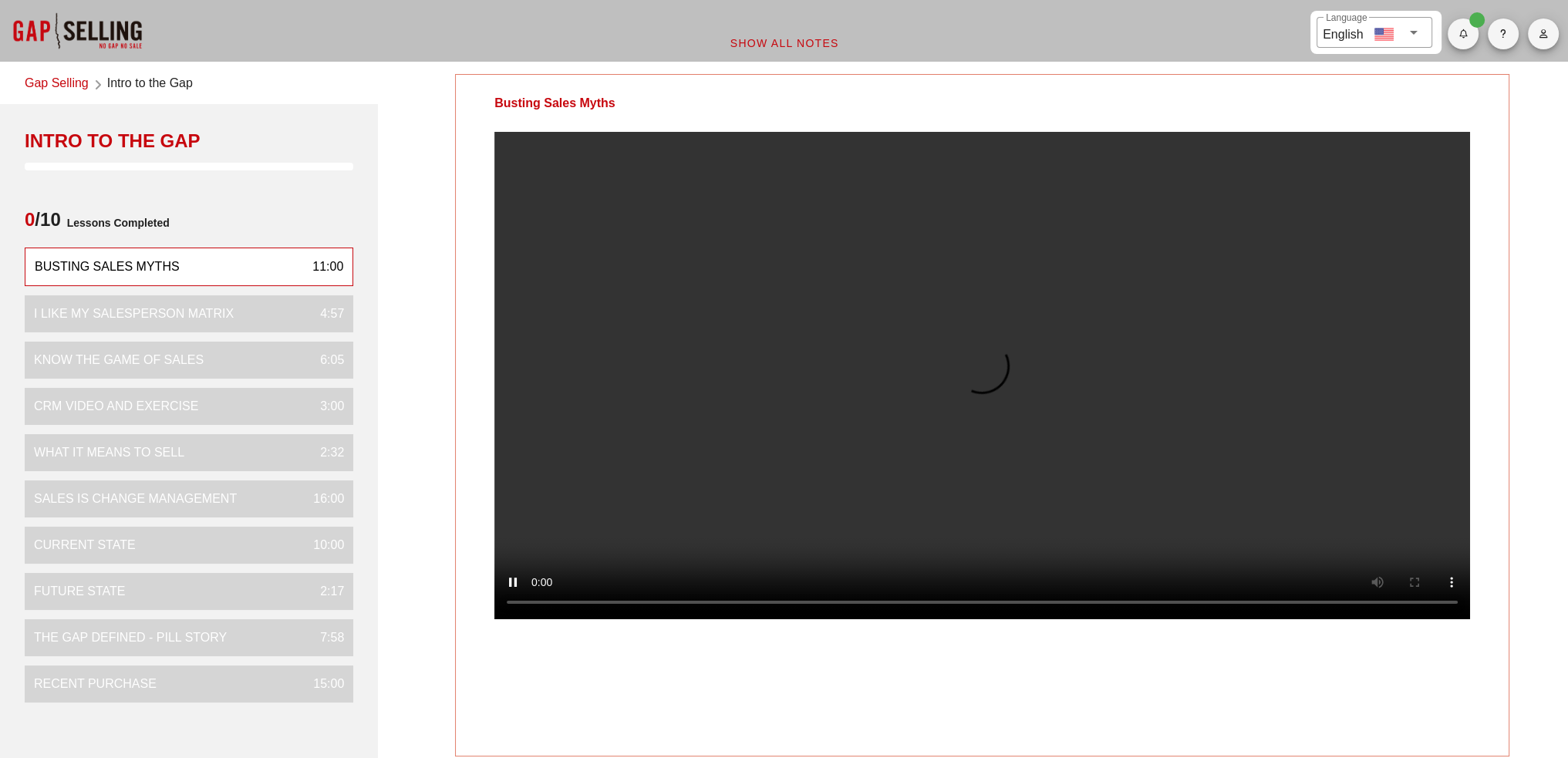drag, startPoint x: 935, startPoint y: 756, endPoint x: 870, endPoint y: 729, distance: 70.384657 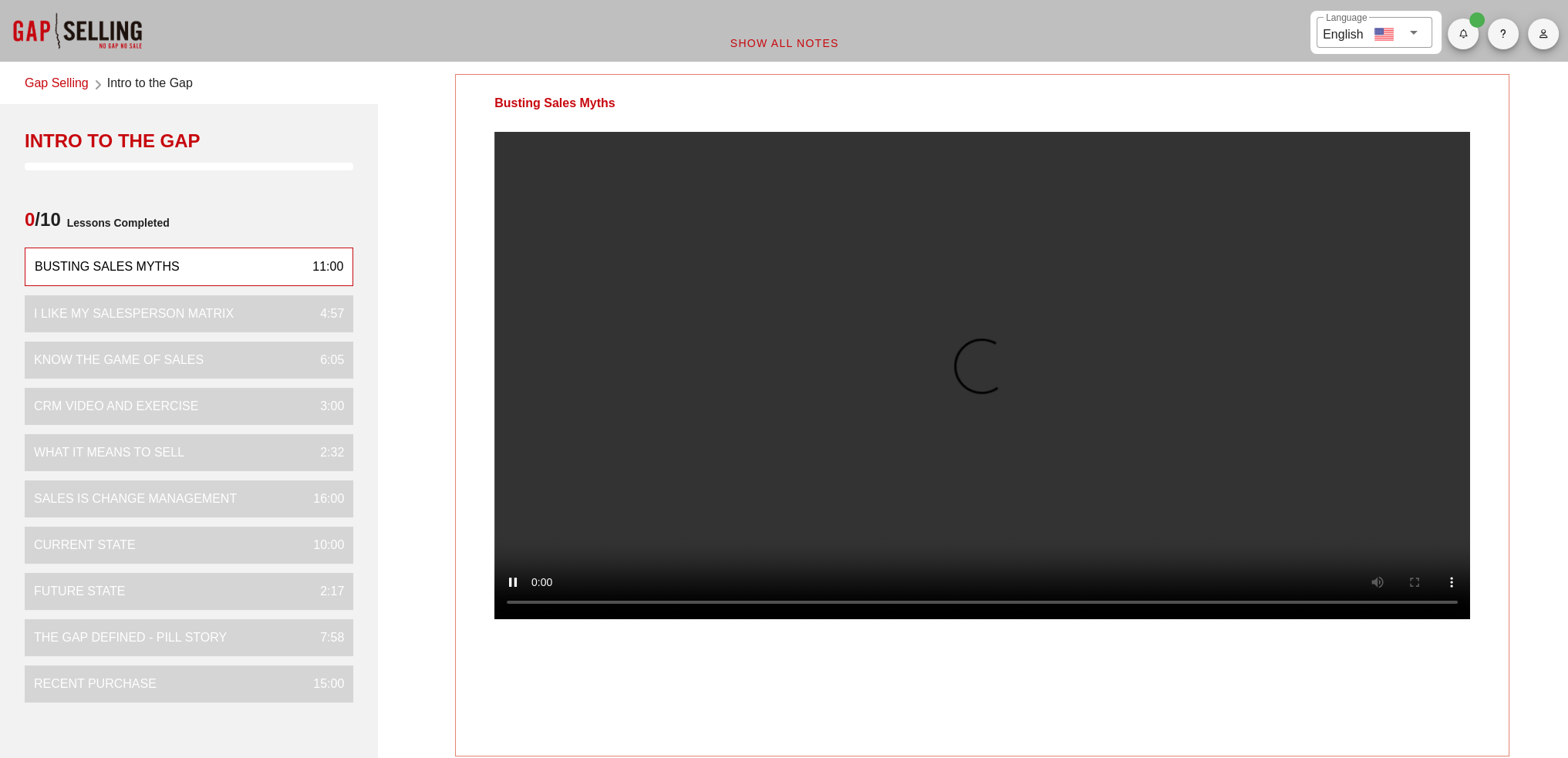 click on "Busting Sales Myths" at bounding box center [982, 415] 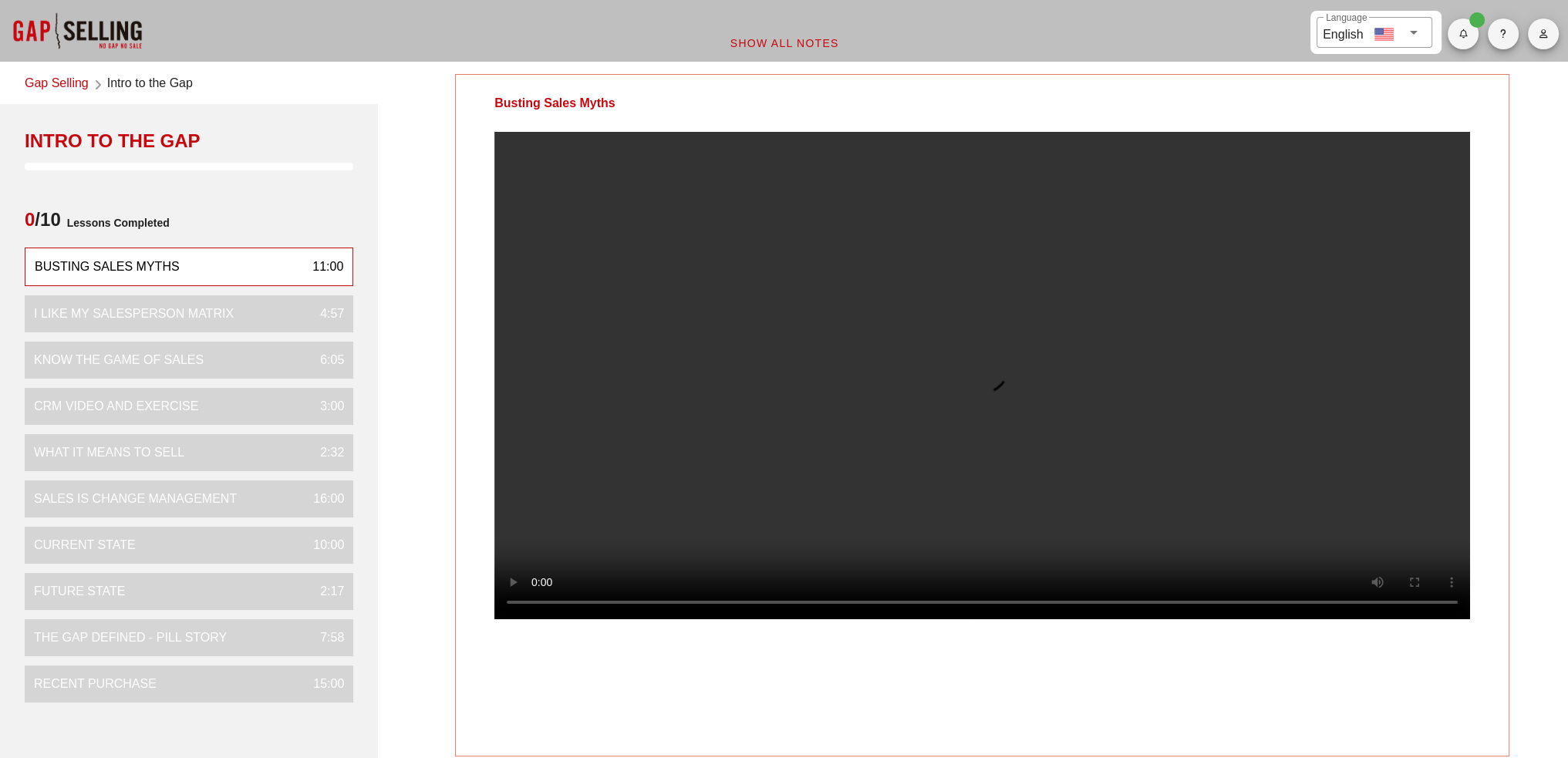 drag, startPoint x: 878, startPoint y: 610, endPoint x: 855, endPoint y: 716, distance: 108.46658 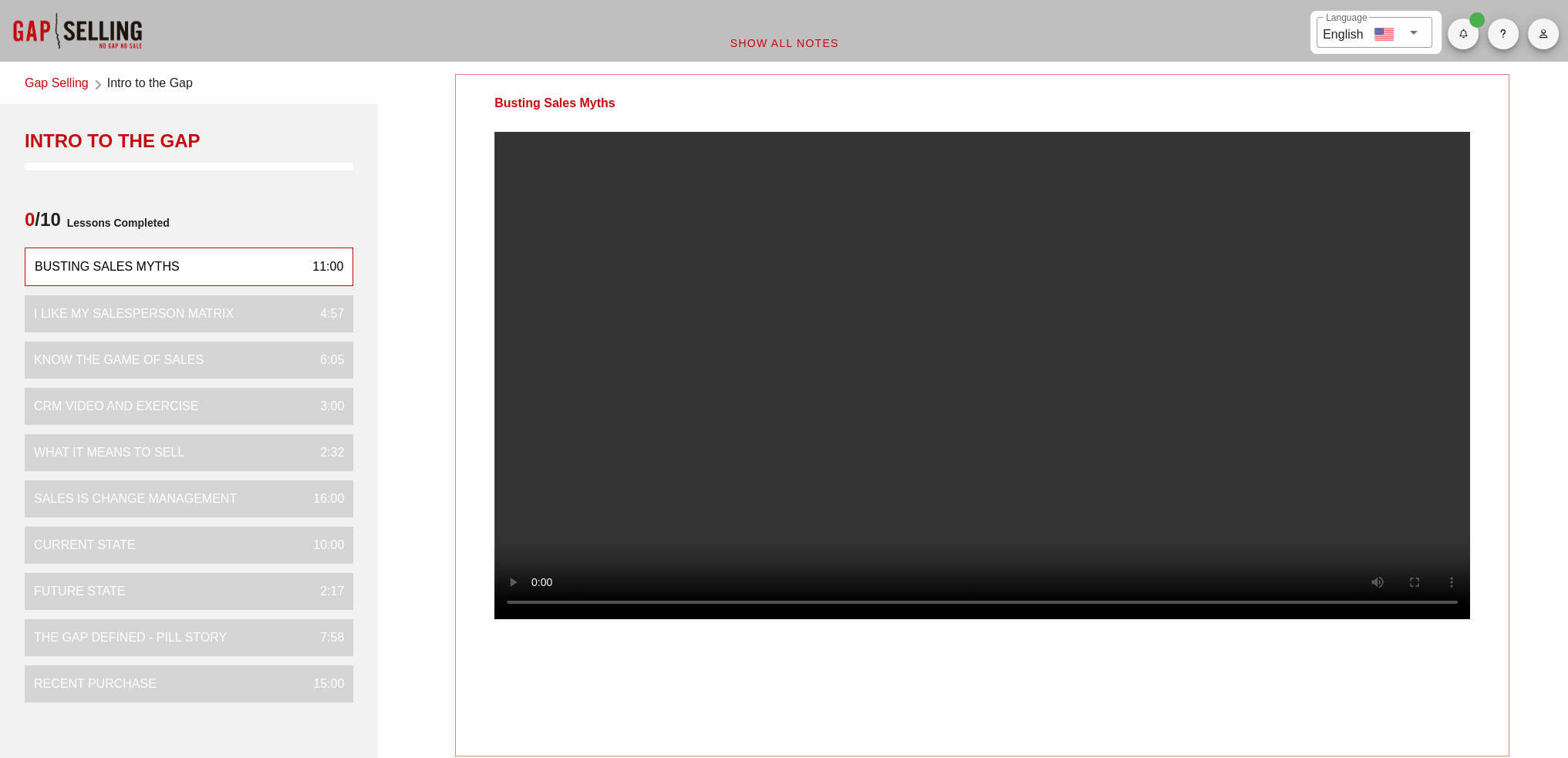 click on "Busting Sales Myths" at bounding box center [982, 415] 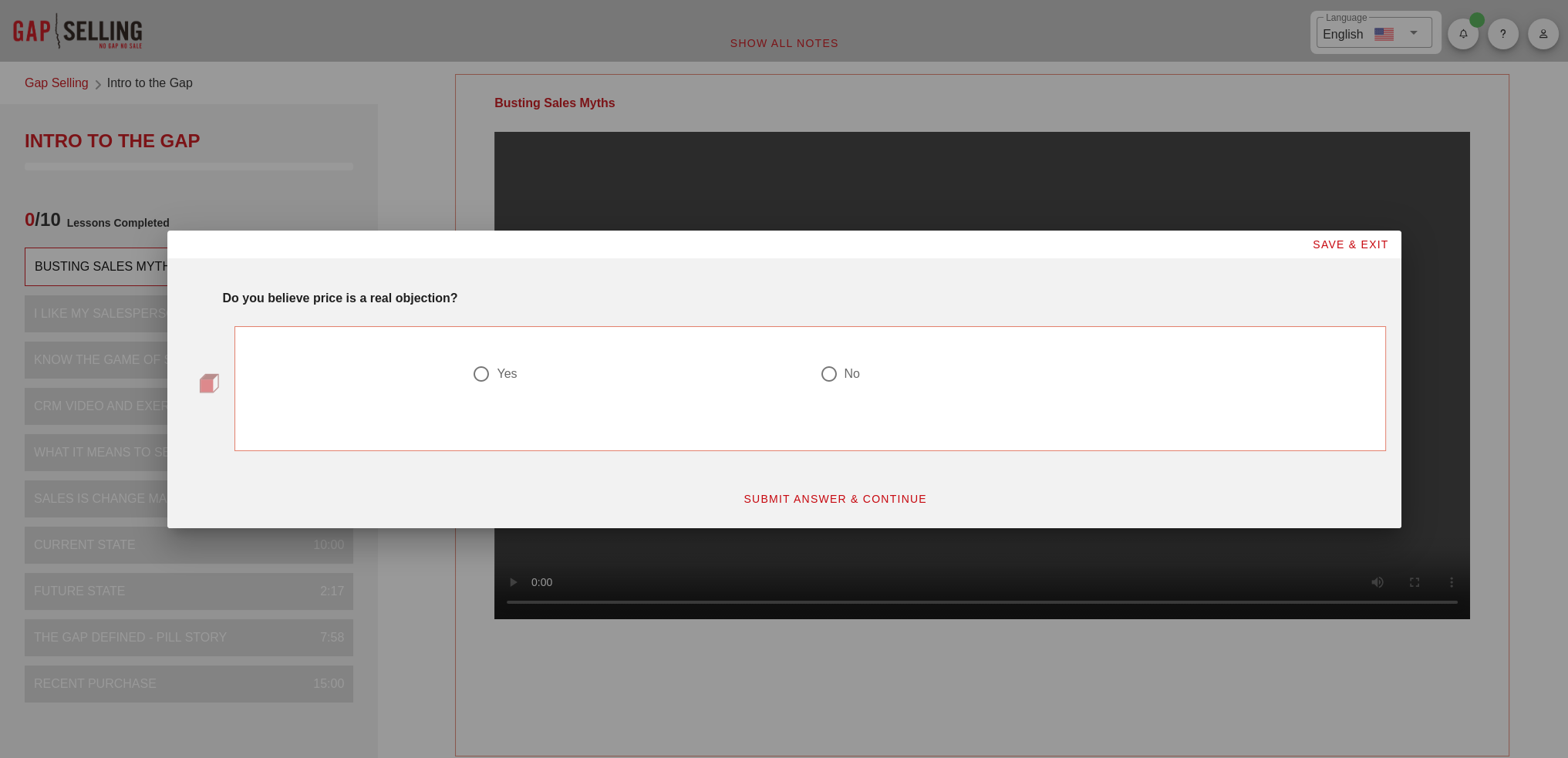 click at bounding box center (481, 374) 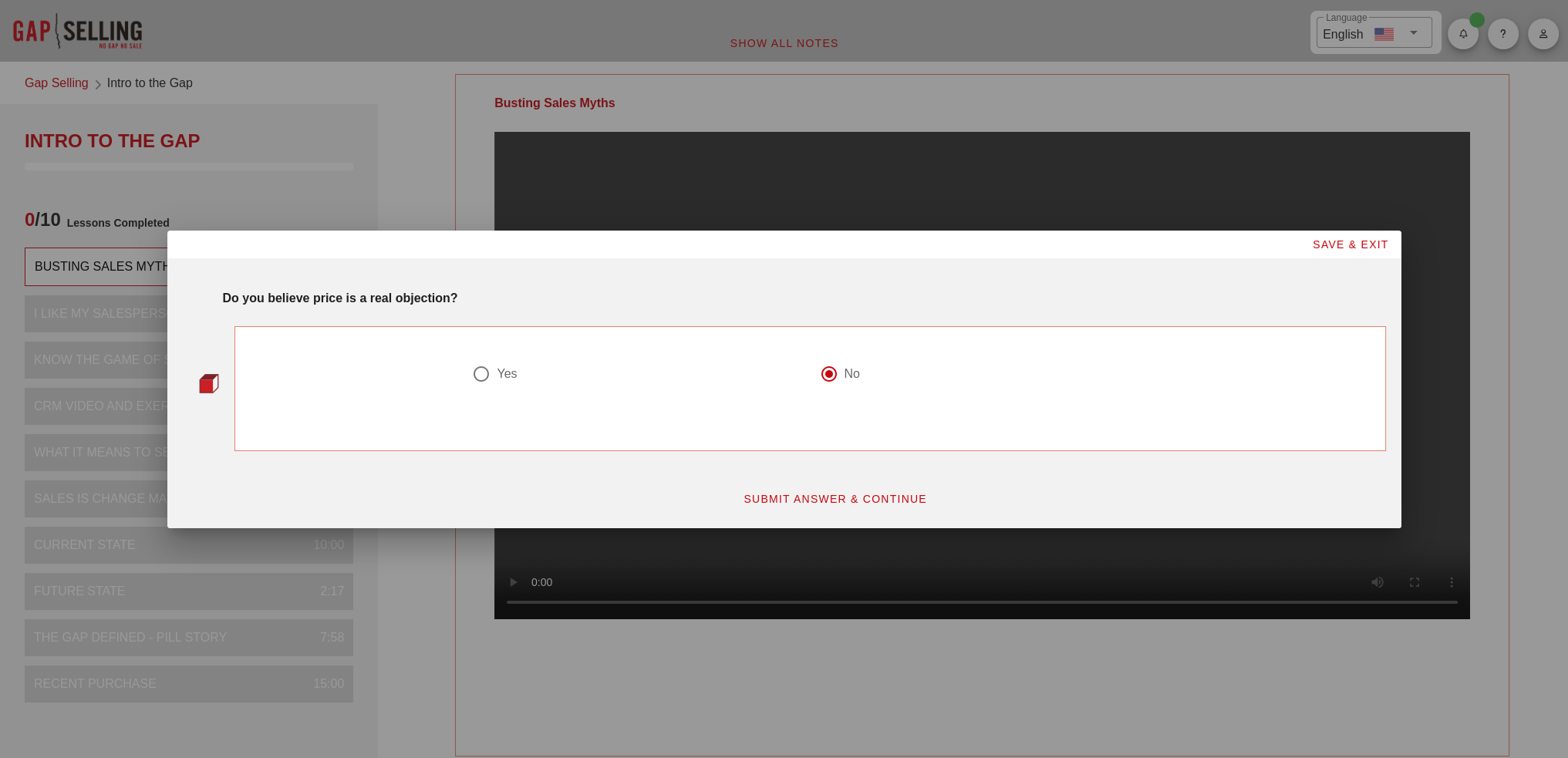 click on "Yes" at bounding box center [507, 374] 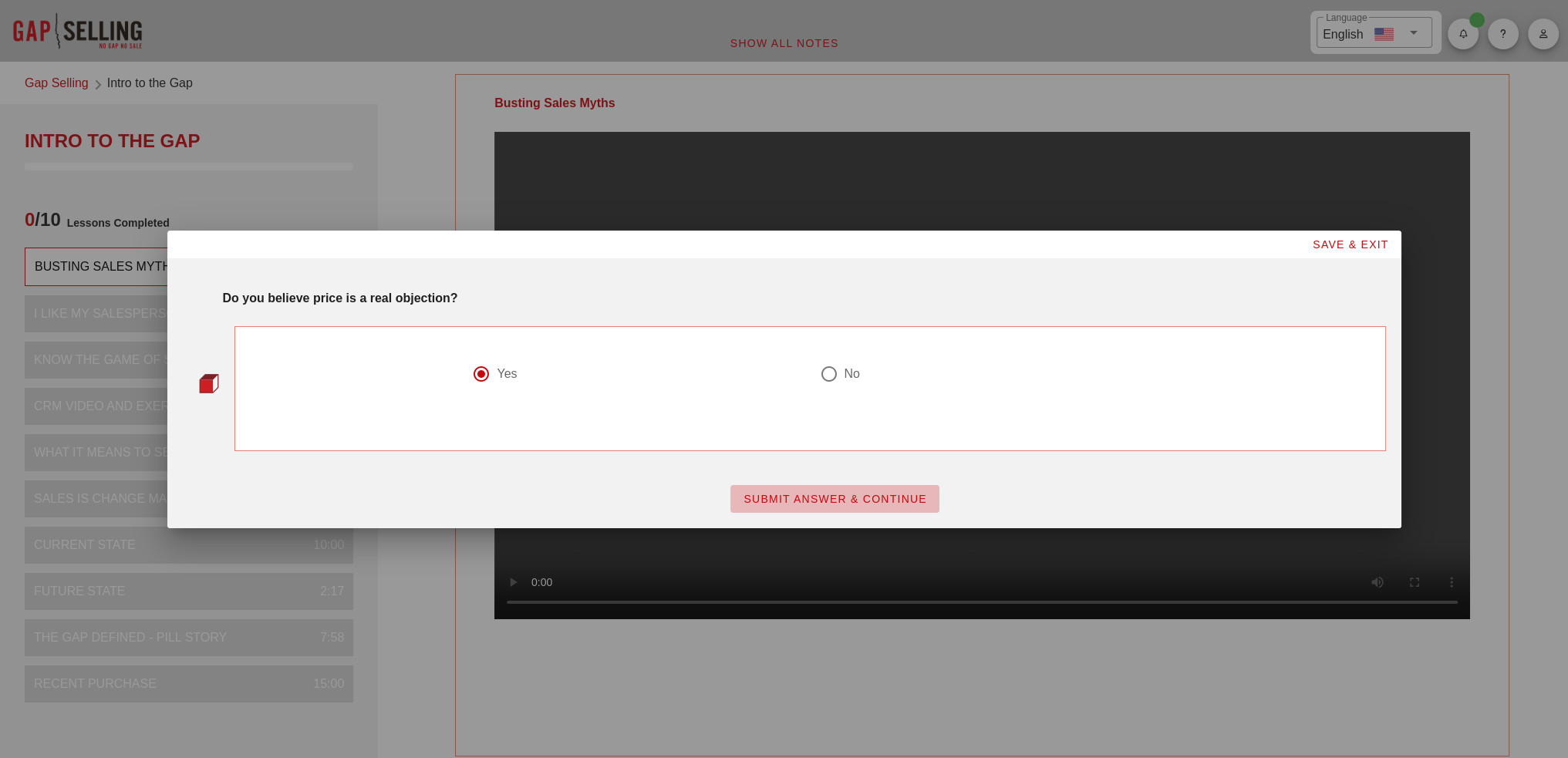 click on "SUBMIT ANSWER & CONTINUE" at bounding box center [835, 499] 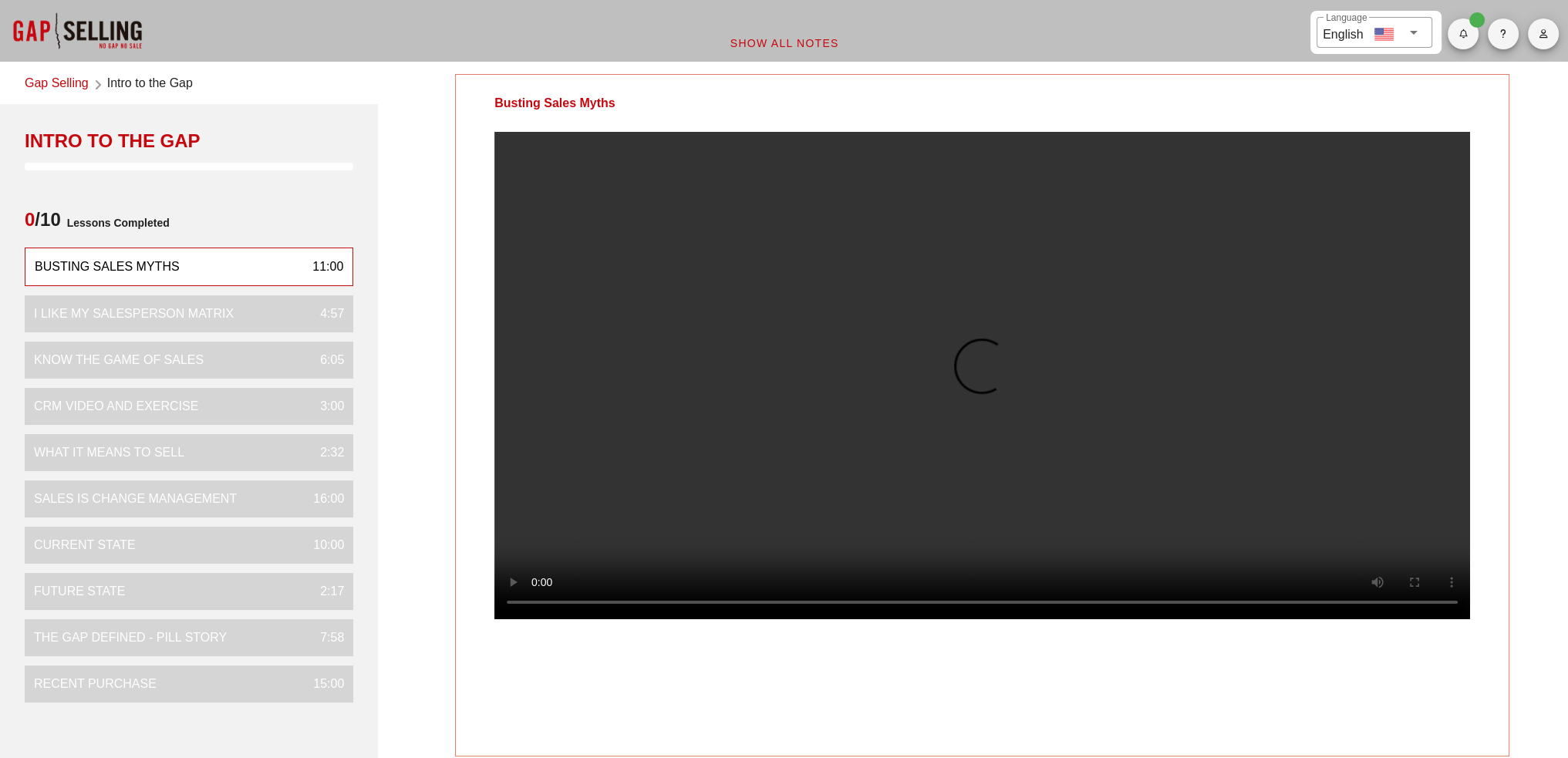 click at bounding box center [982, 376] 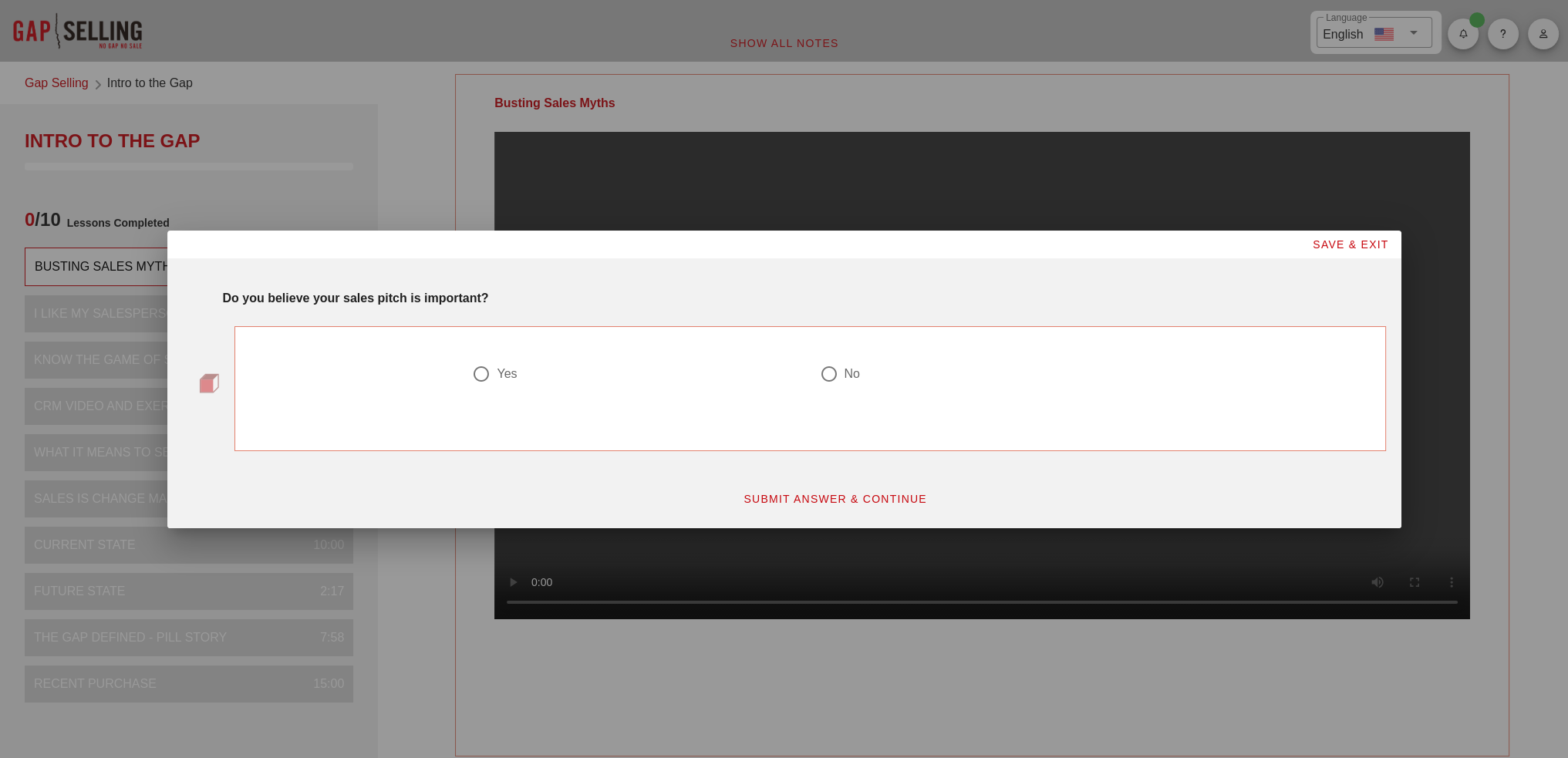 click on "No" at bounding box center (983, 383) 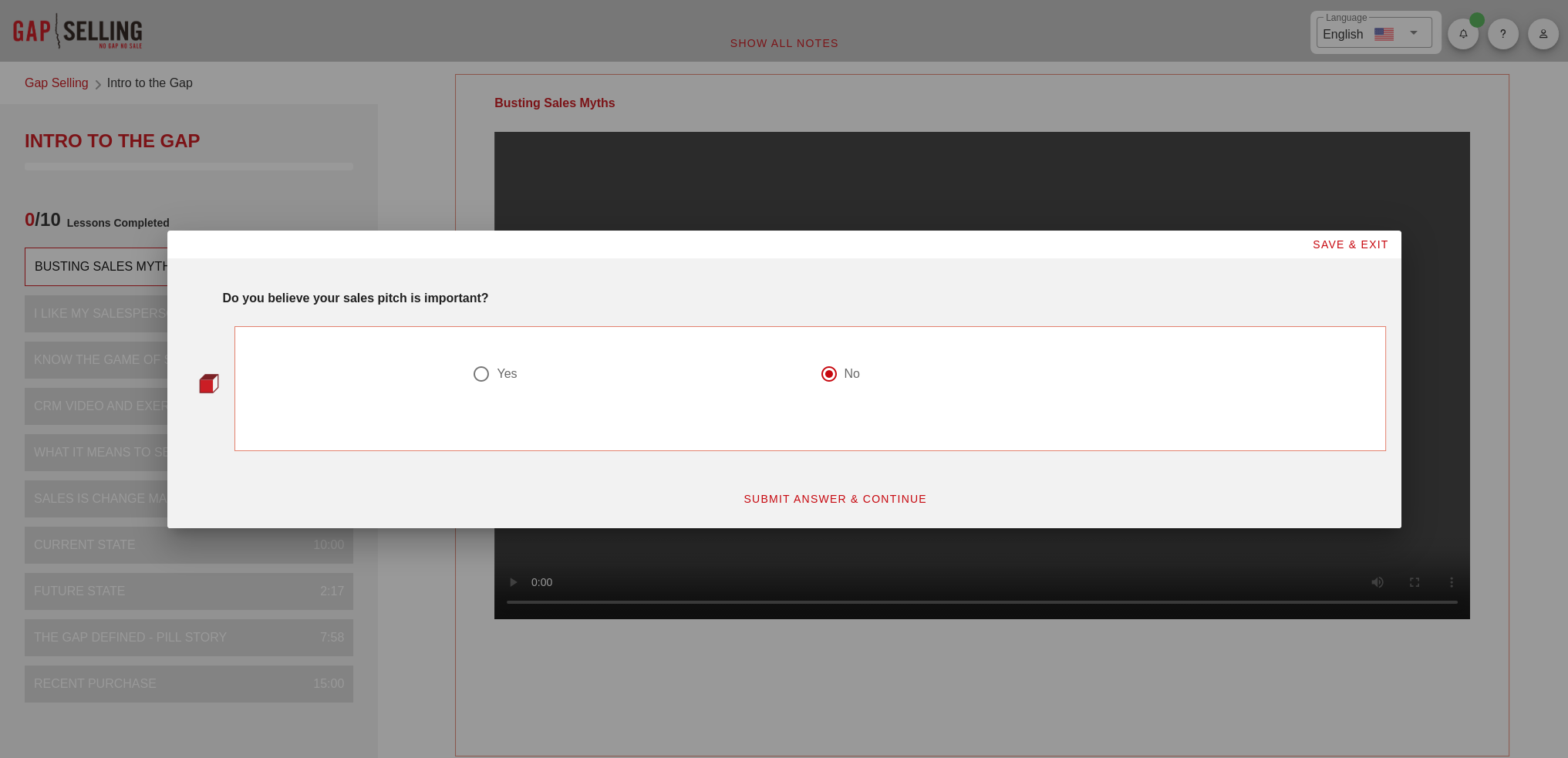 click on "SUBMIT ANSWER & CONTINUE" at bounding box center (835, 499) 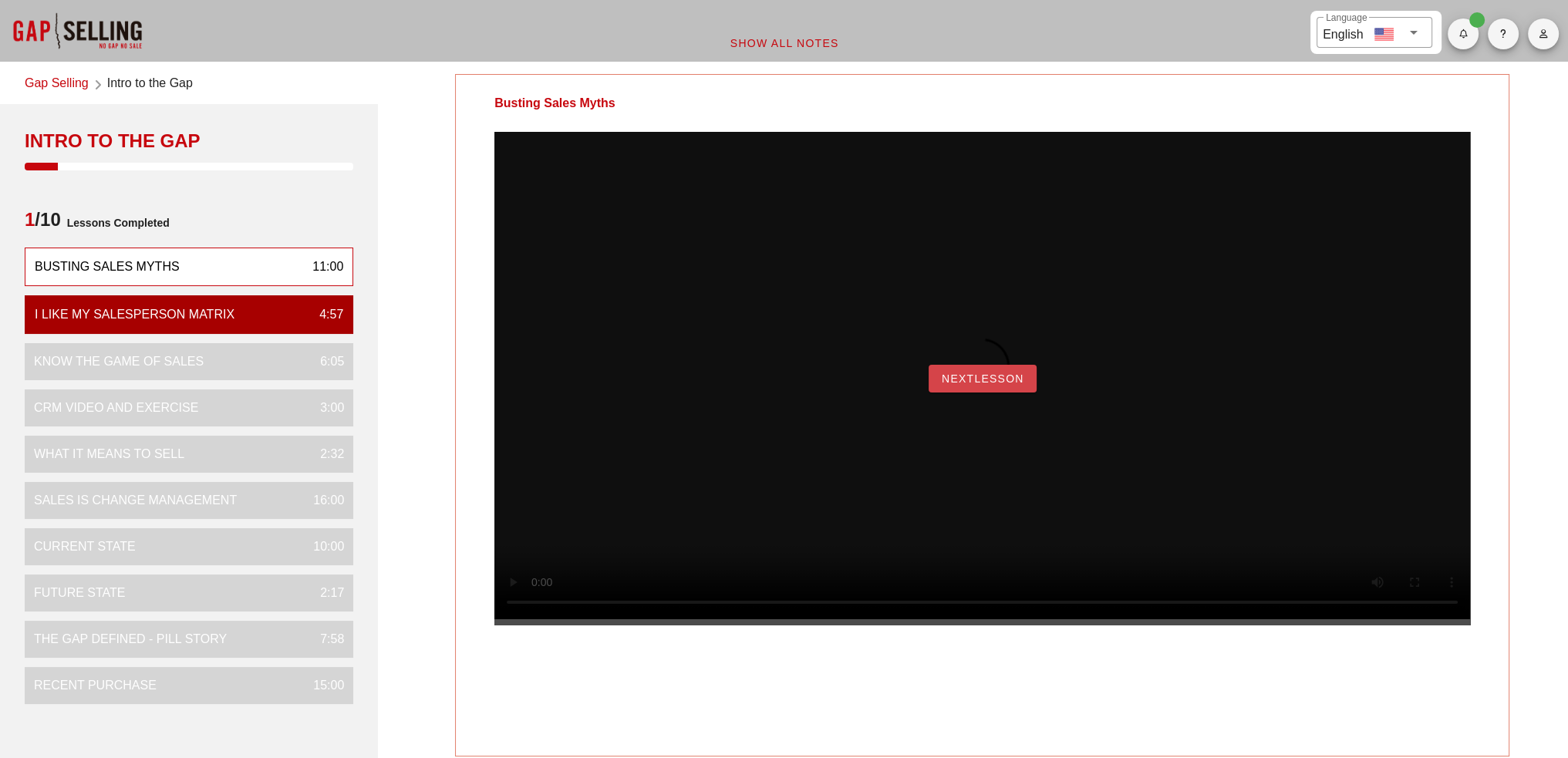 click on "NextLesson" at bounding box center [983, 379] 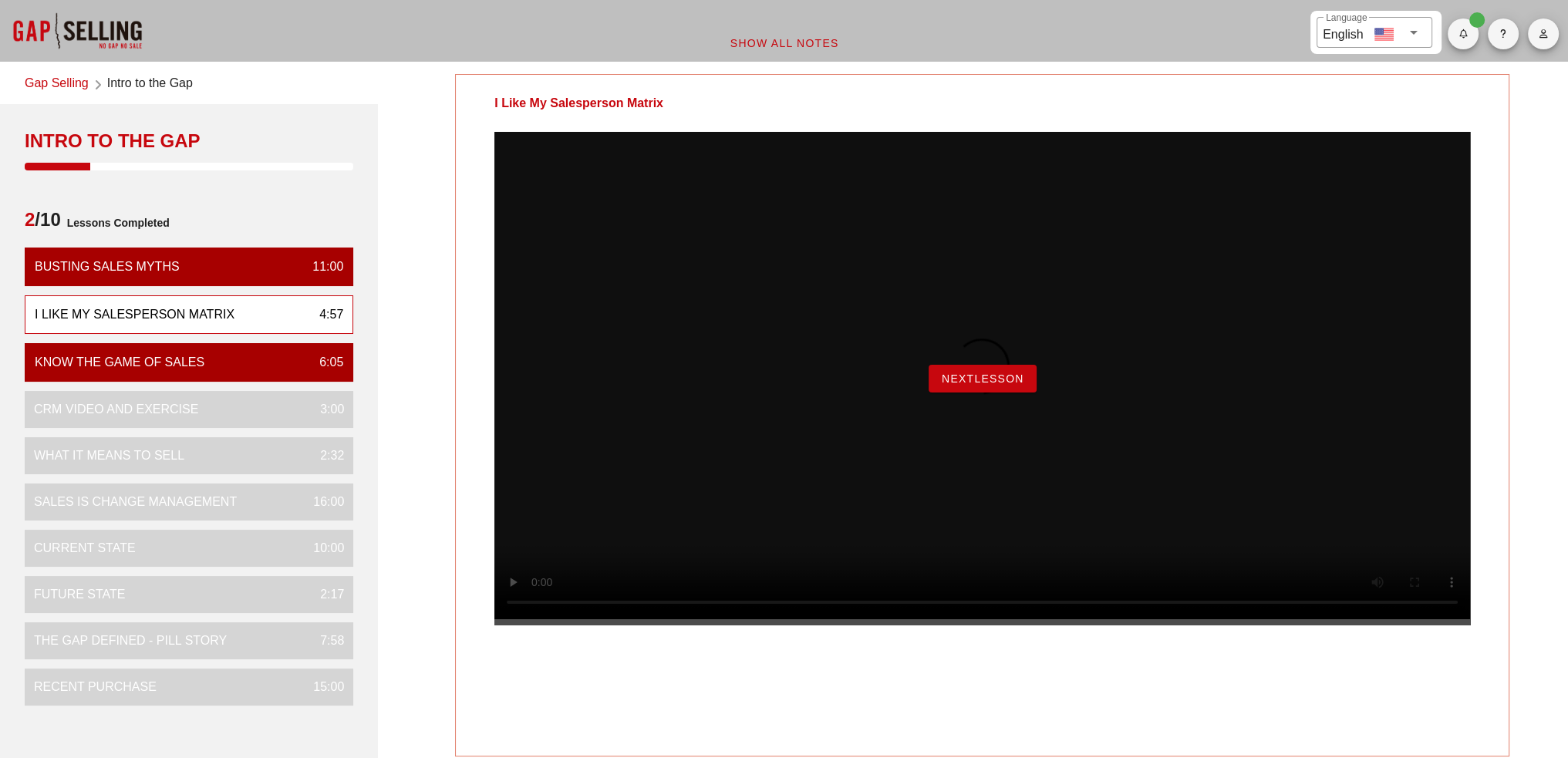 click on "NextLesson" at bounding box center [983, 379] 